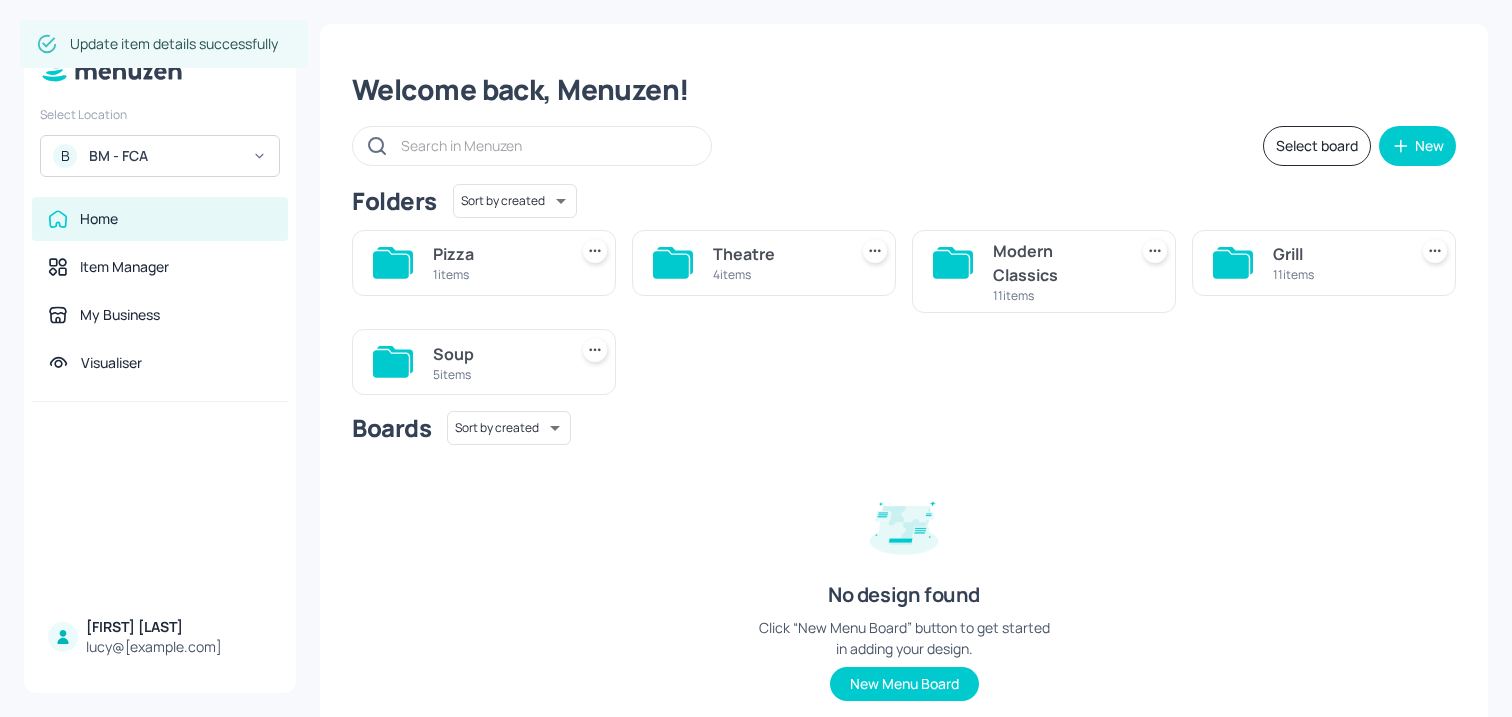 scroll, scrollTop: 0, scrollLeft: 0, axis: both 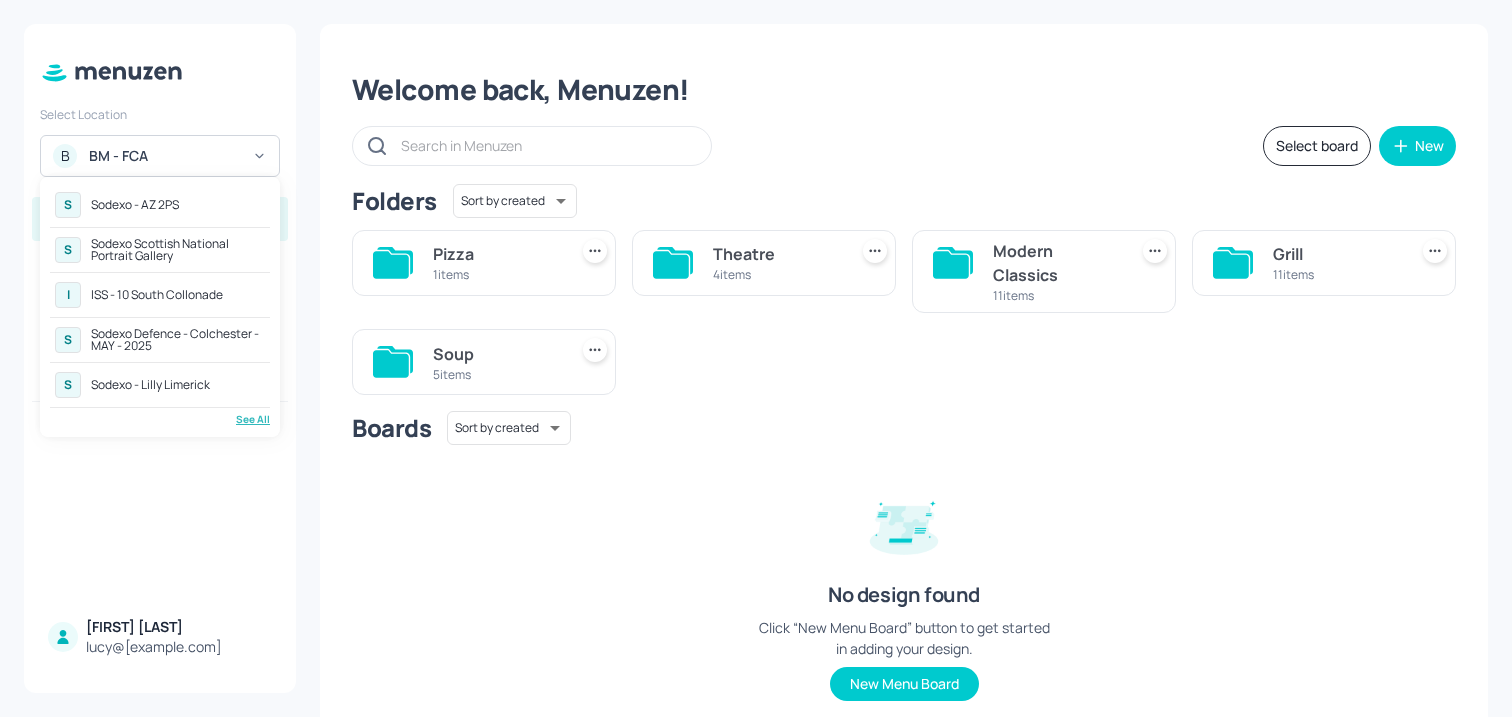 click on "Sodexo Scottish National Portrait Gallery" at bounding box center (178, 250) 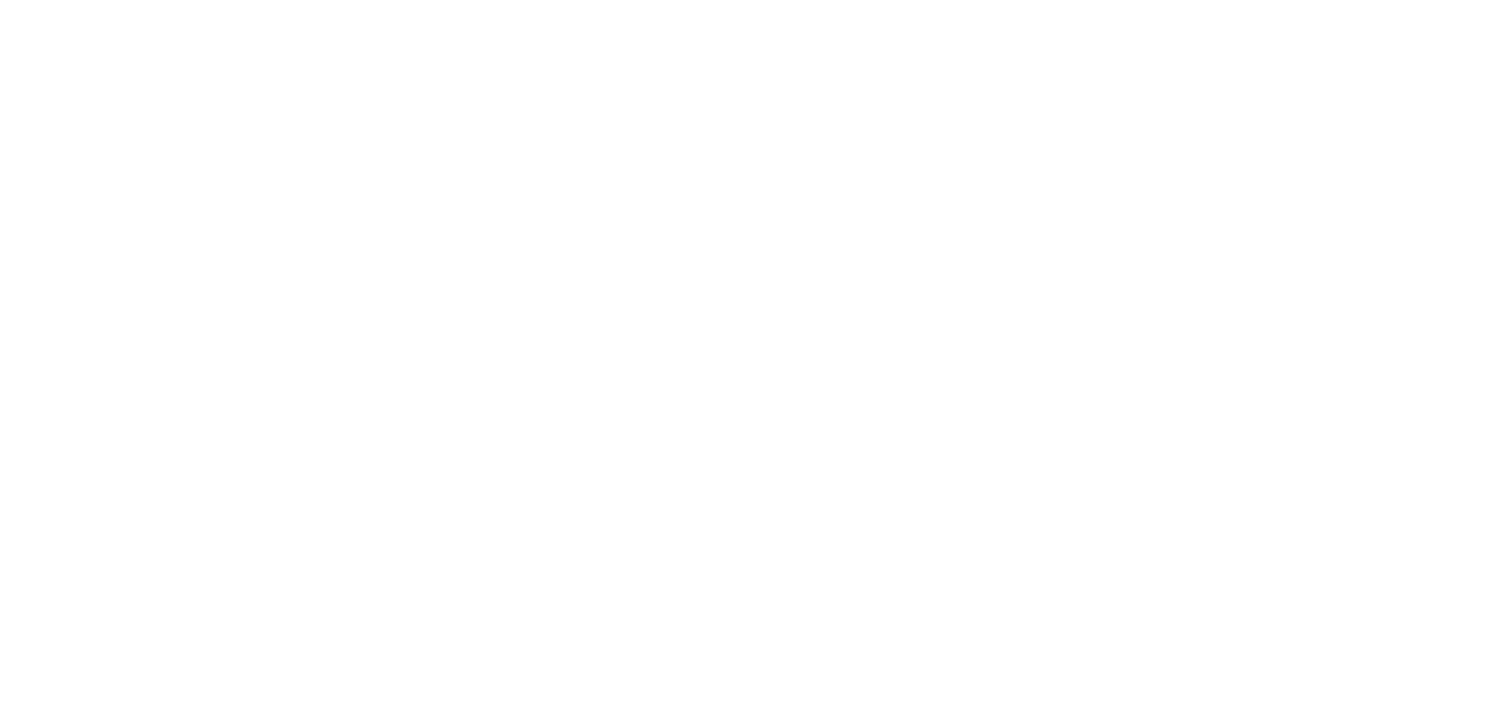 scroll, scrollTop: 0, scrollLeft: 0, axis: both 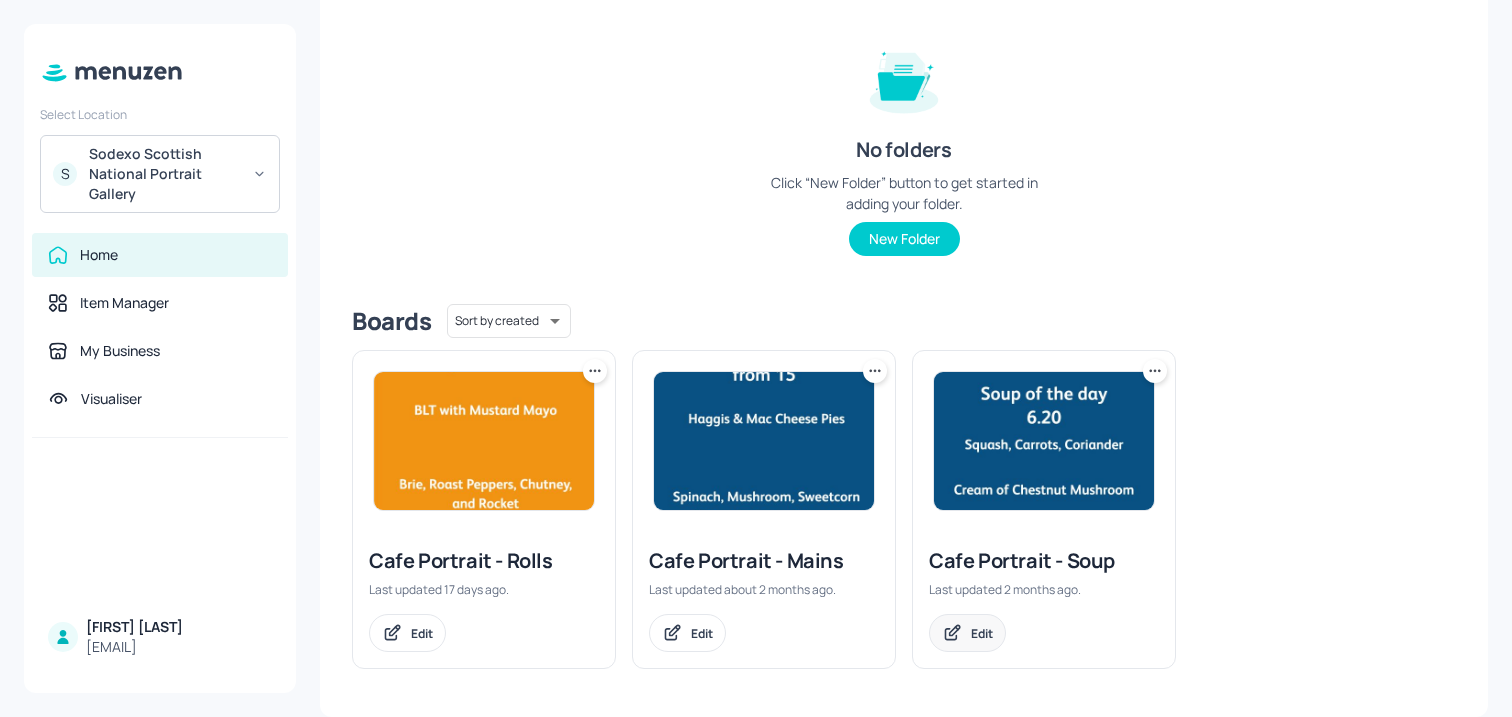 click 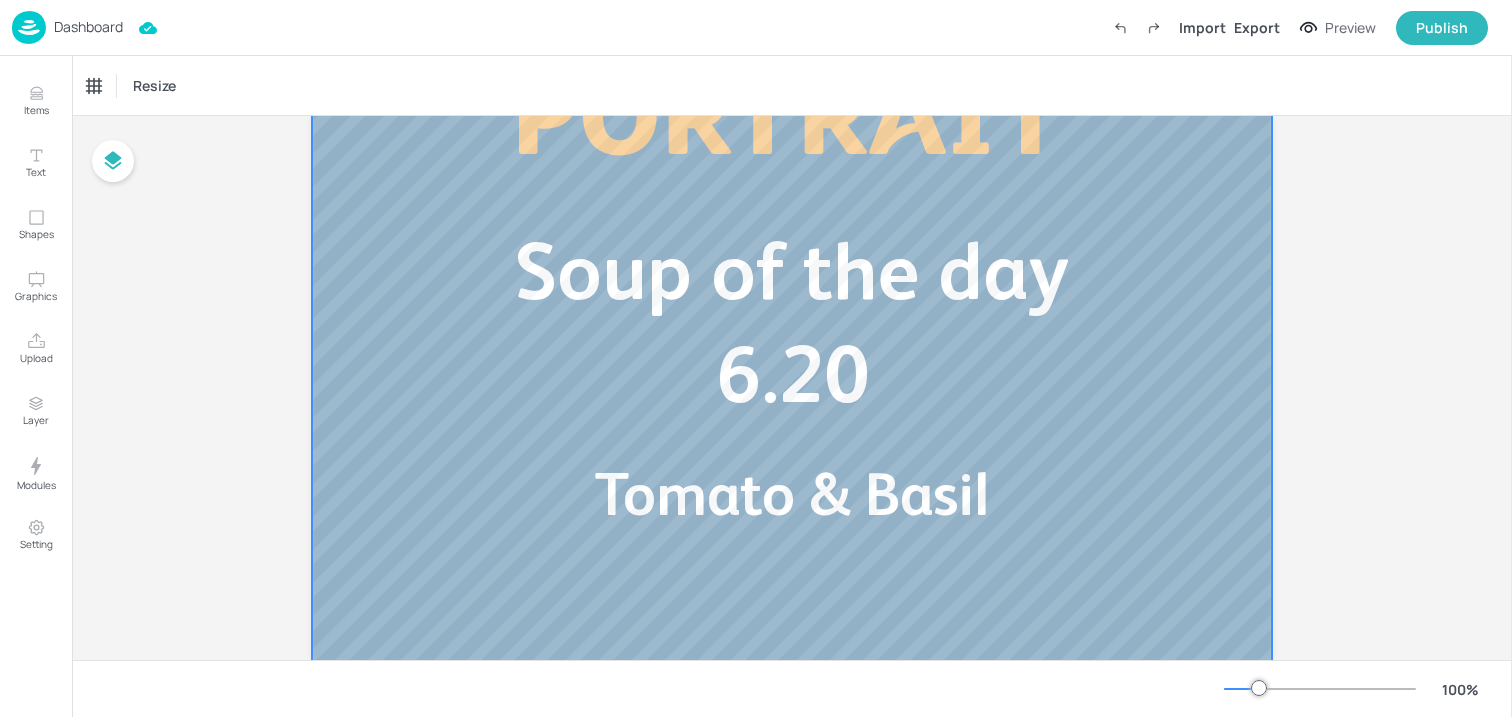 scroll, scrollTop: 383, scrollLeft: 0, axis: vertical 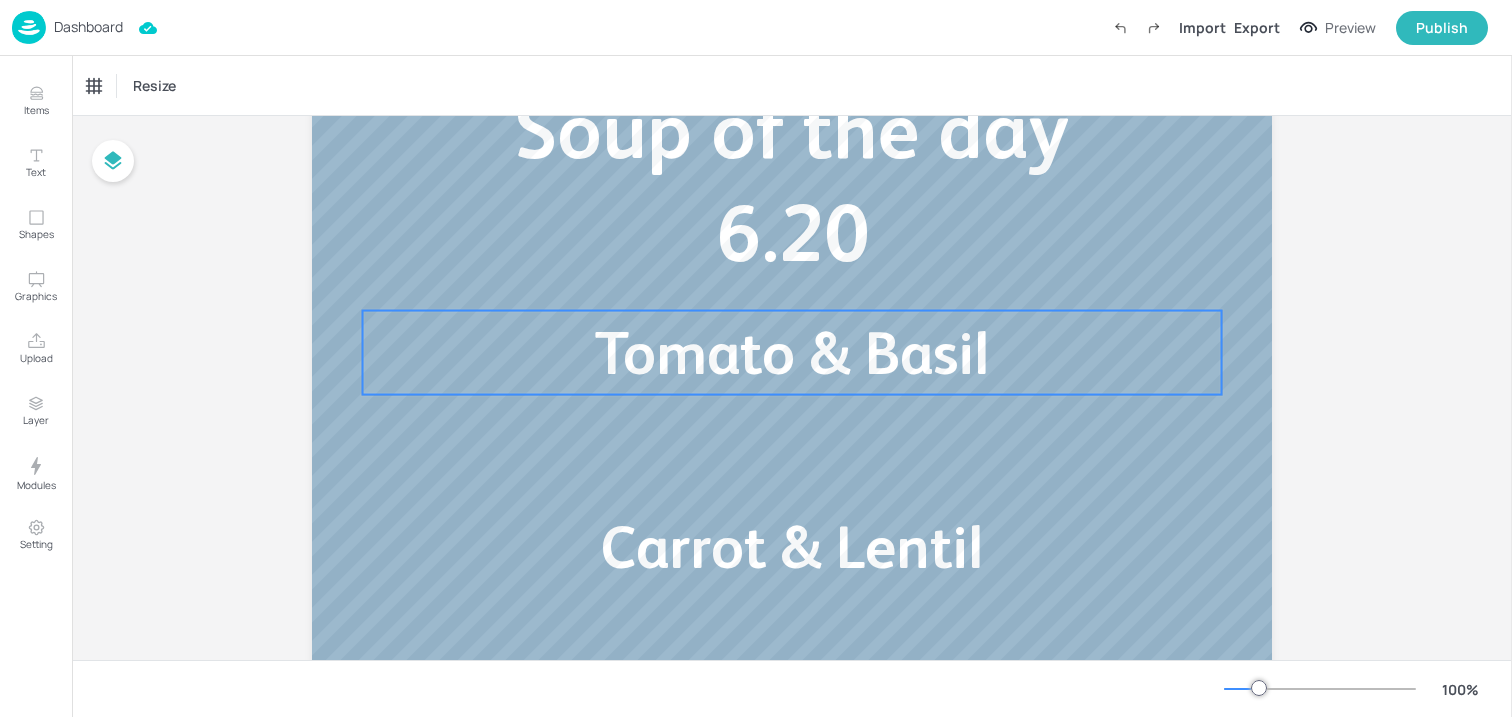 click on "Tomato & Basil" at bounding box center (792, 353) 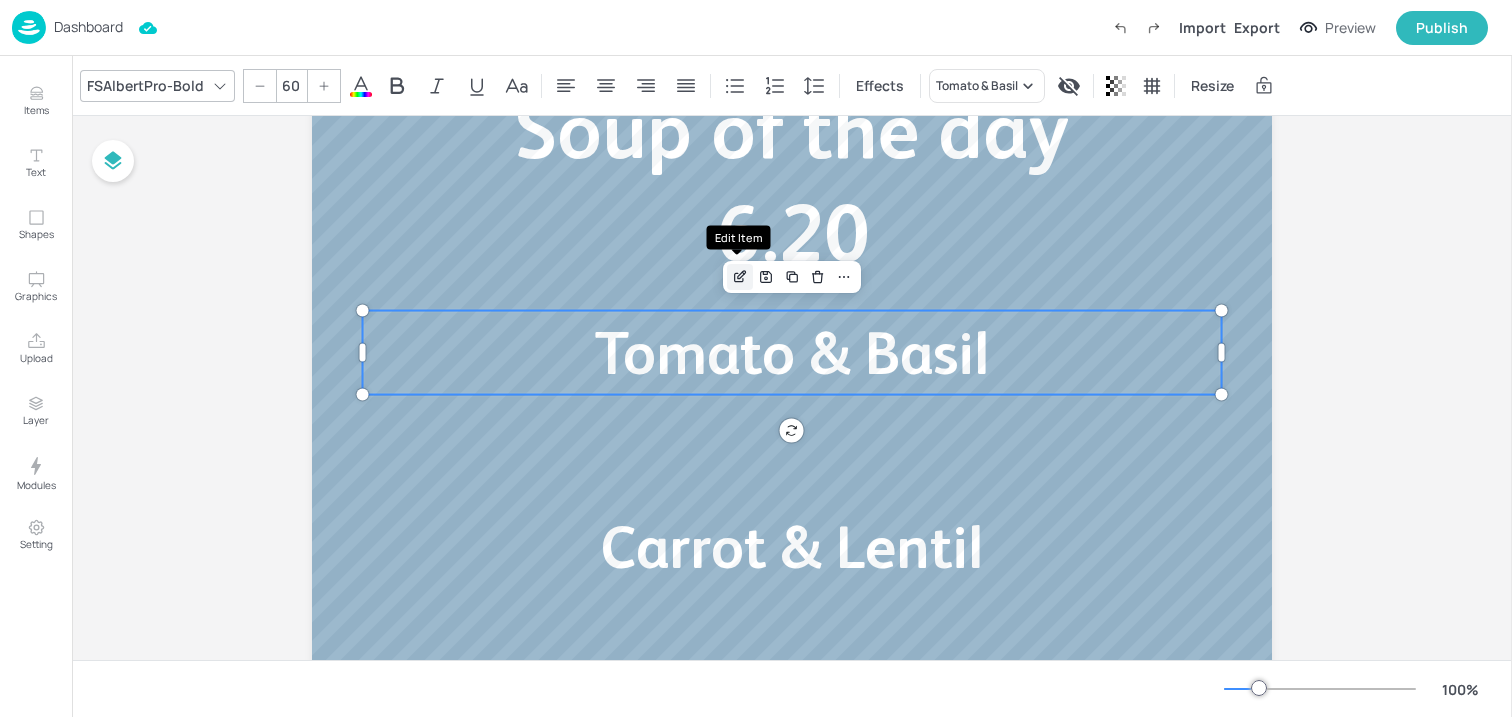 click at bounding box center [740, 277] 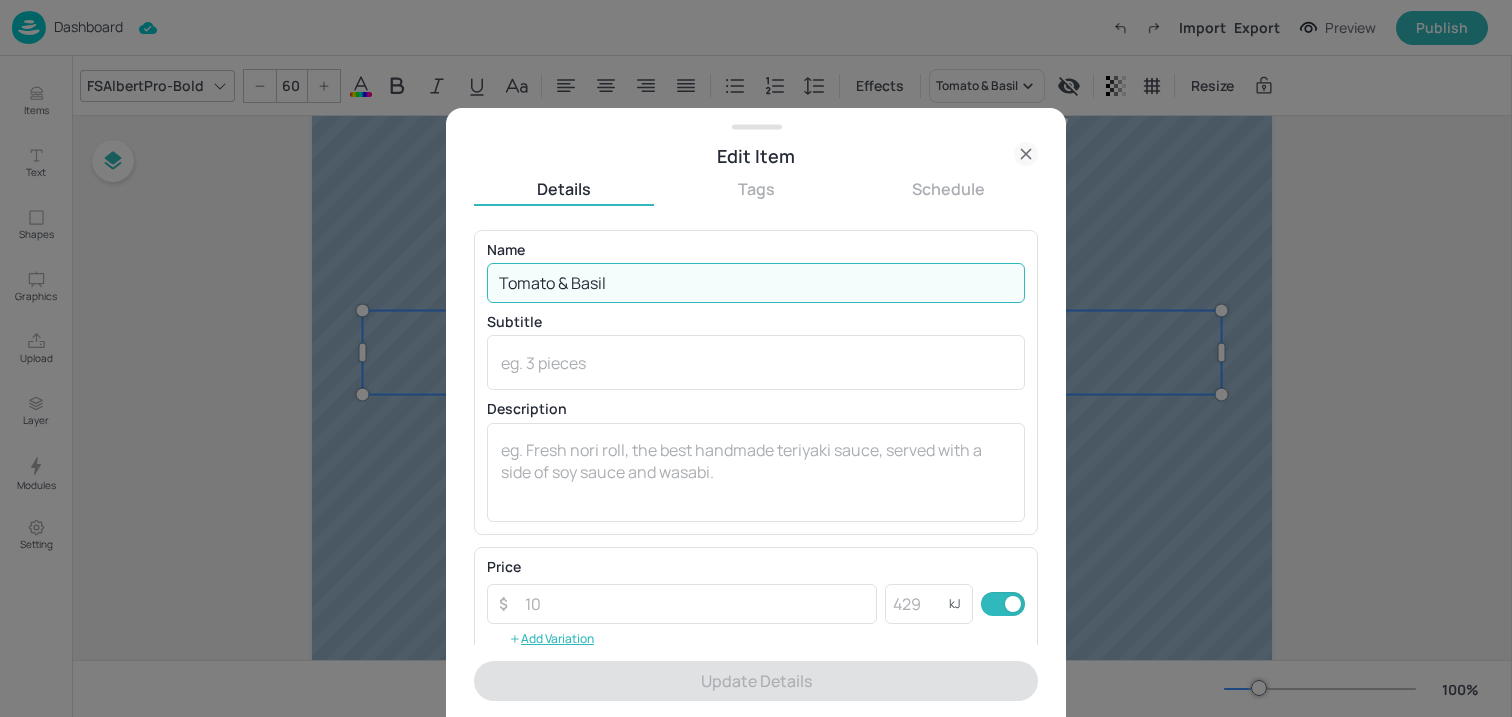 click on "Tomato & Basil" at bounding box center [756, 283] 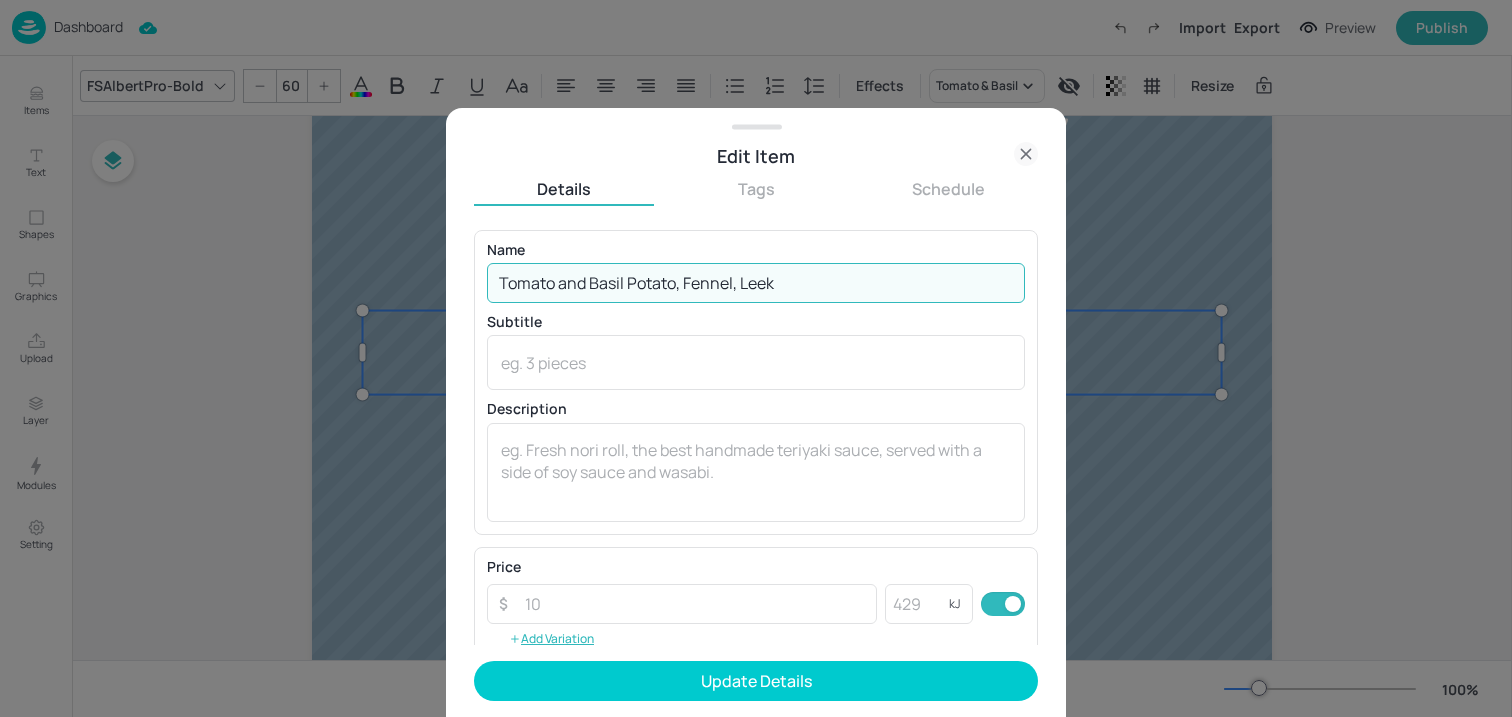 drag, startPoint x: 627, startPoint y: 289, endPoint x: 912, endPoint y: 289, distance: 285 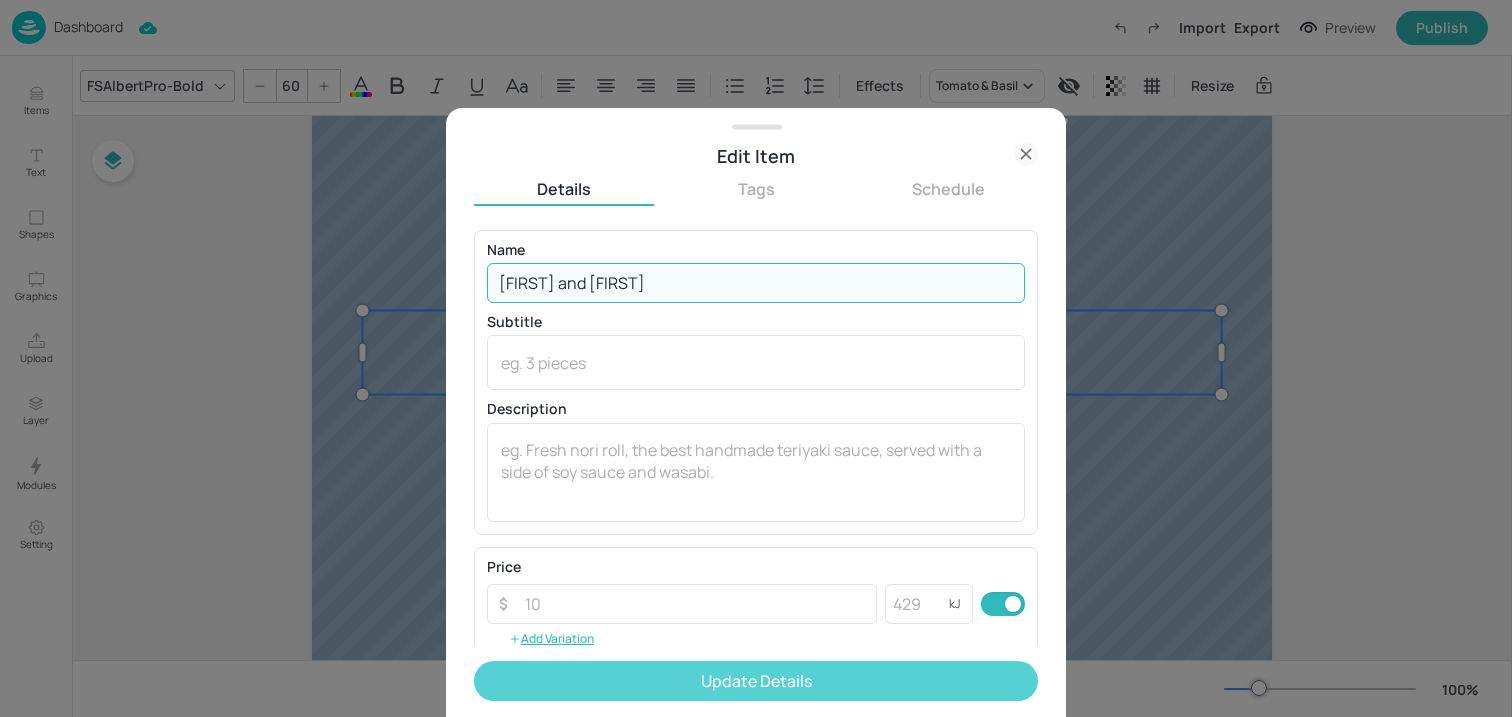 type on "[FIRST] and [FIRST]" 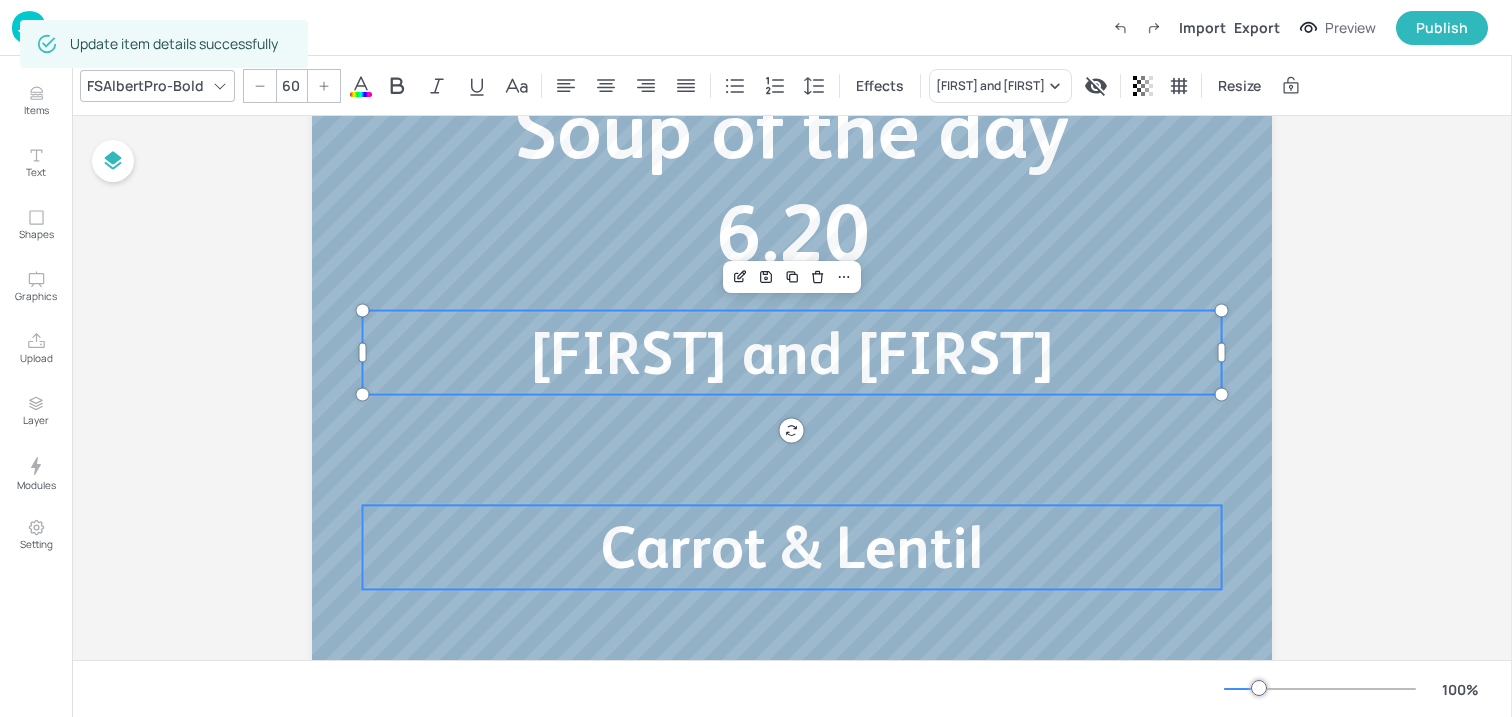 click on "Carrot & Lentil" at bounding box center [791, 547] 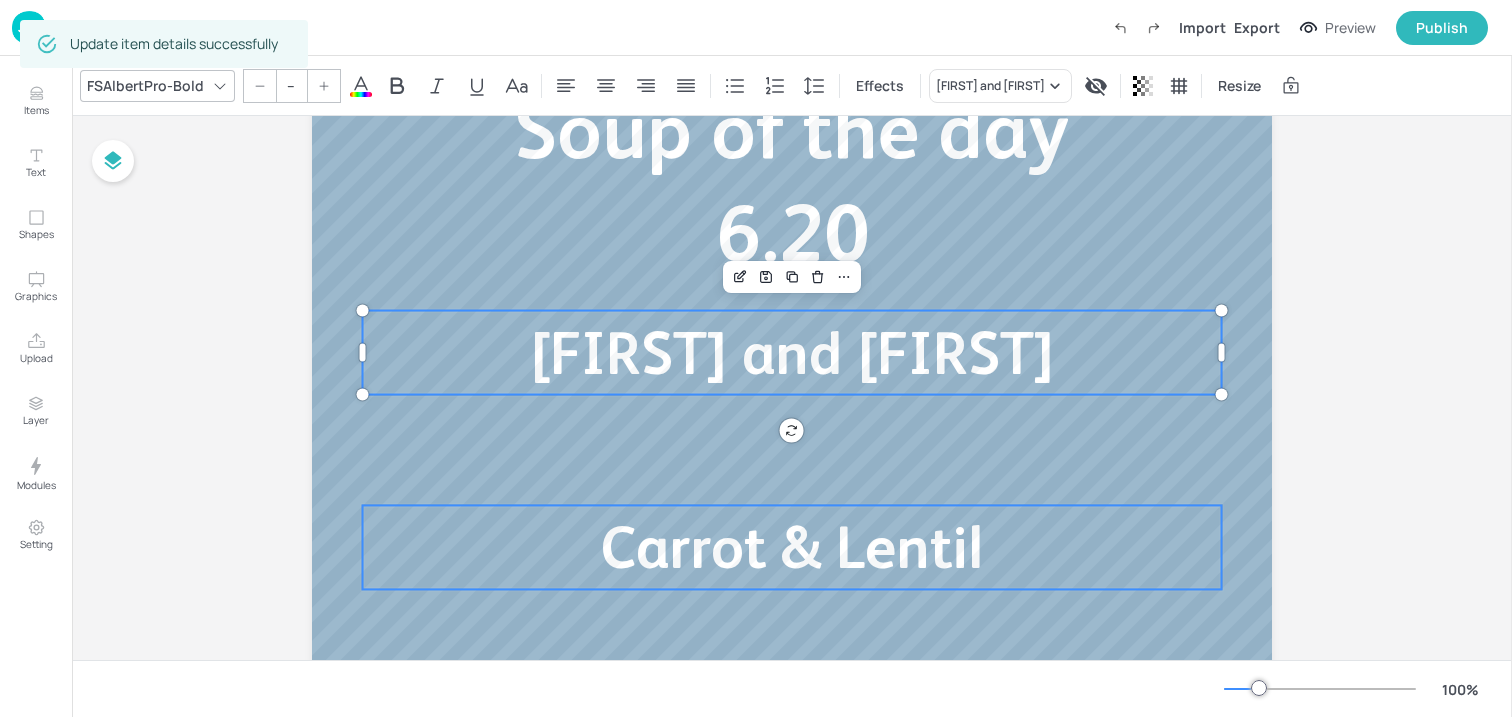 type on "60" 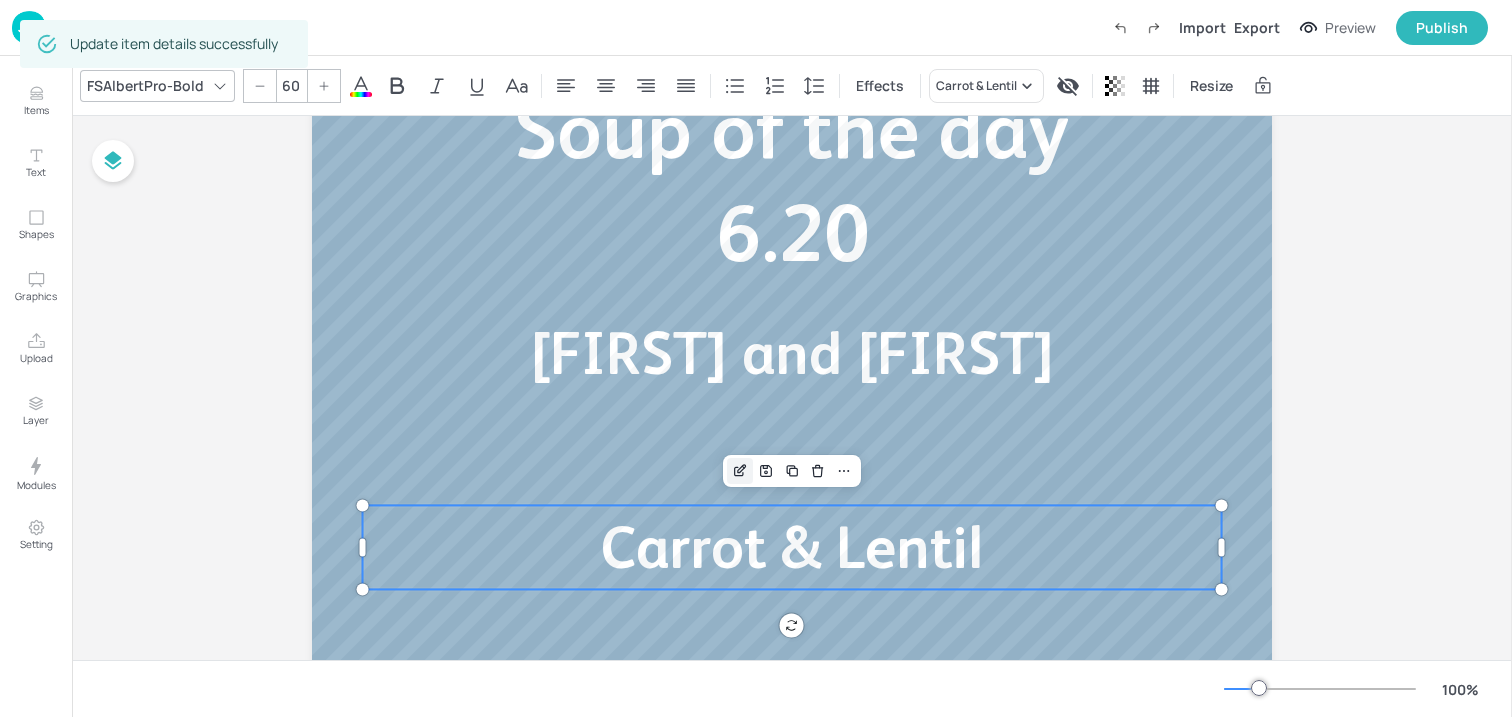 click 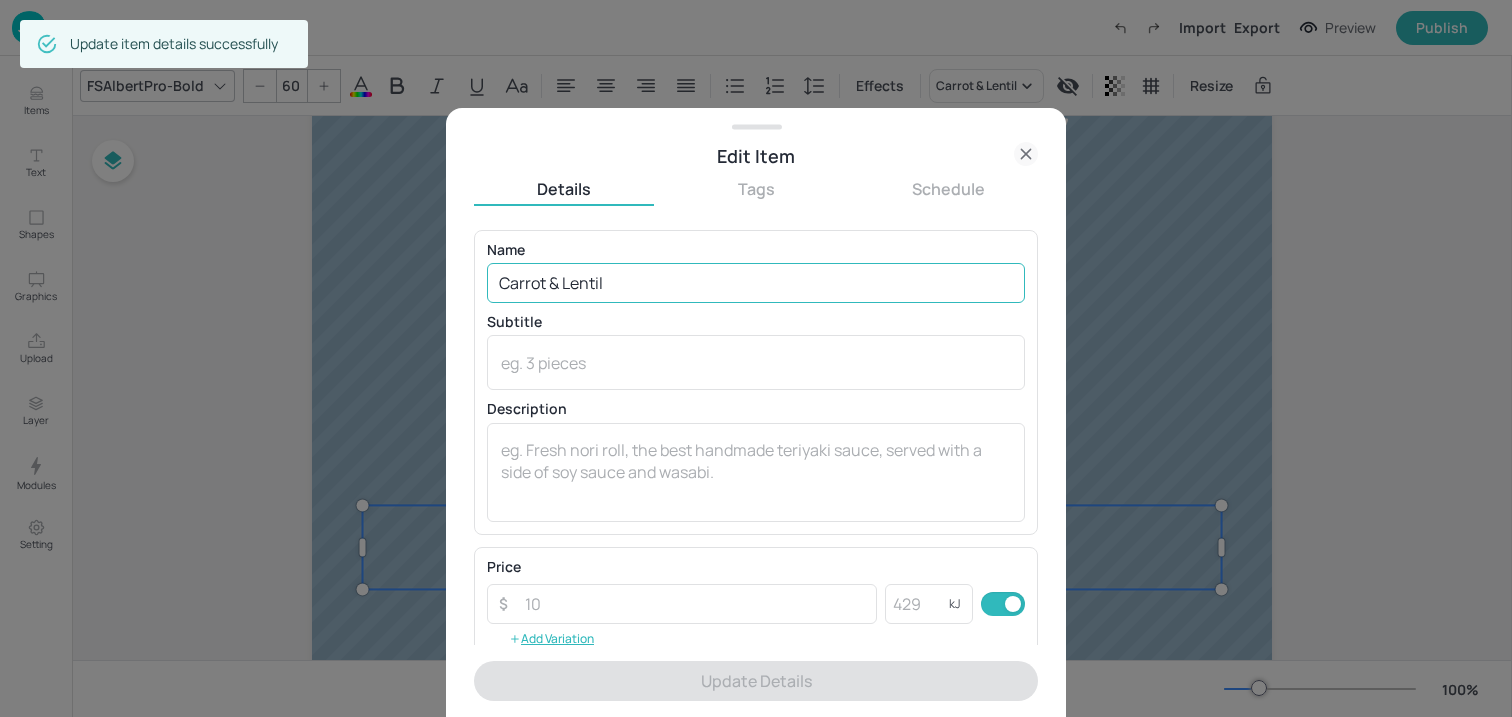 click on "Carrot & Lentil" at bounding box center (756, 283) 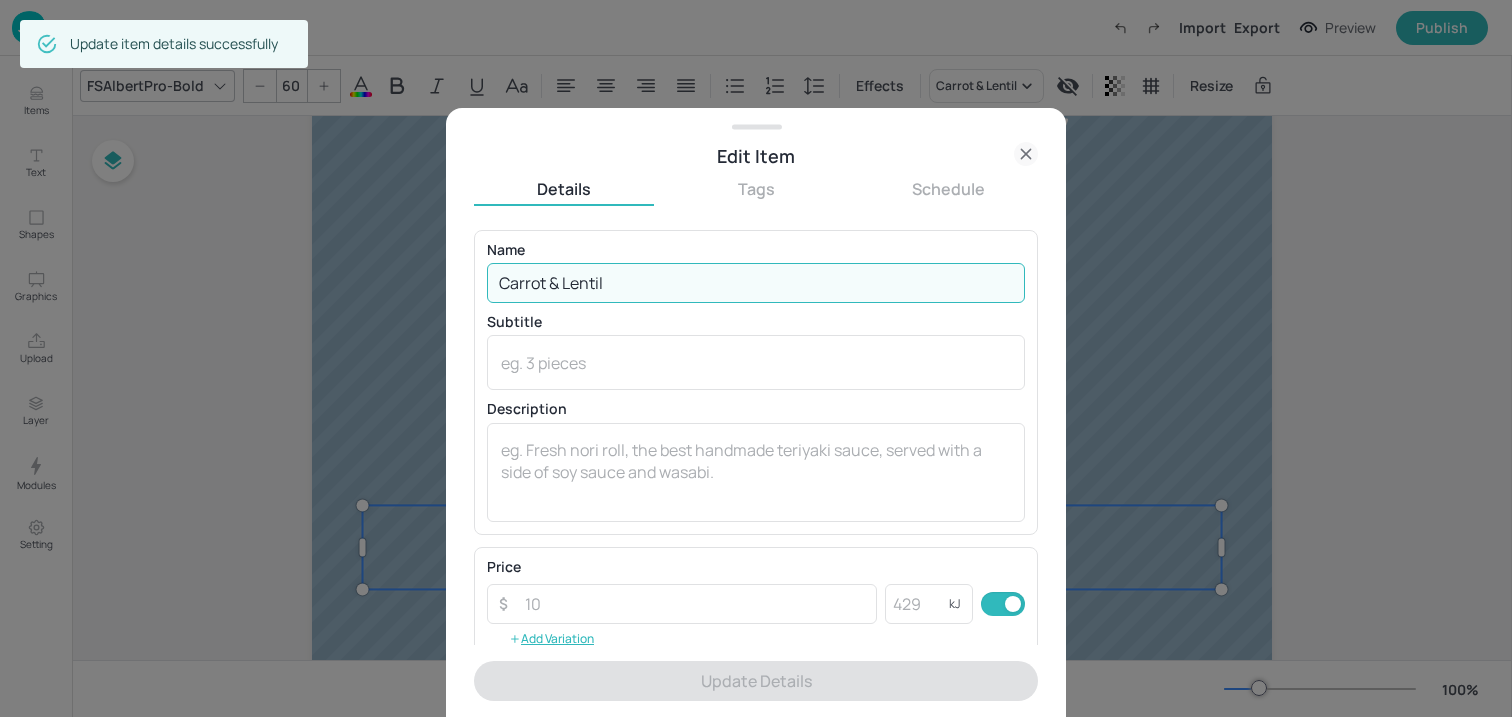 click on "Carrot & Lentil" at bounding box center (756, 283) 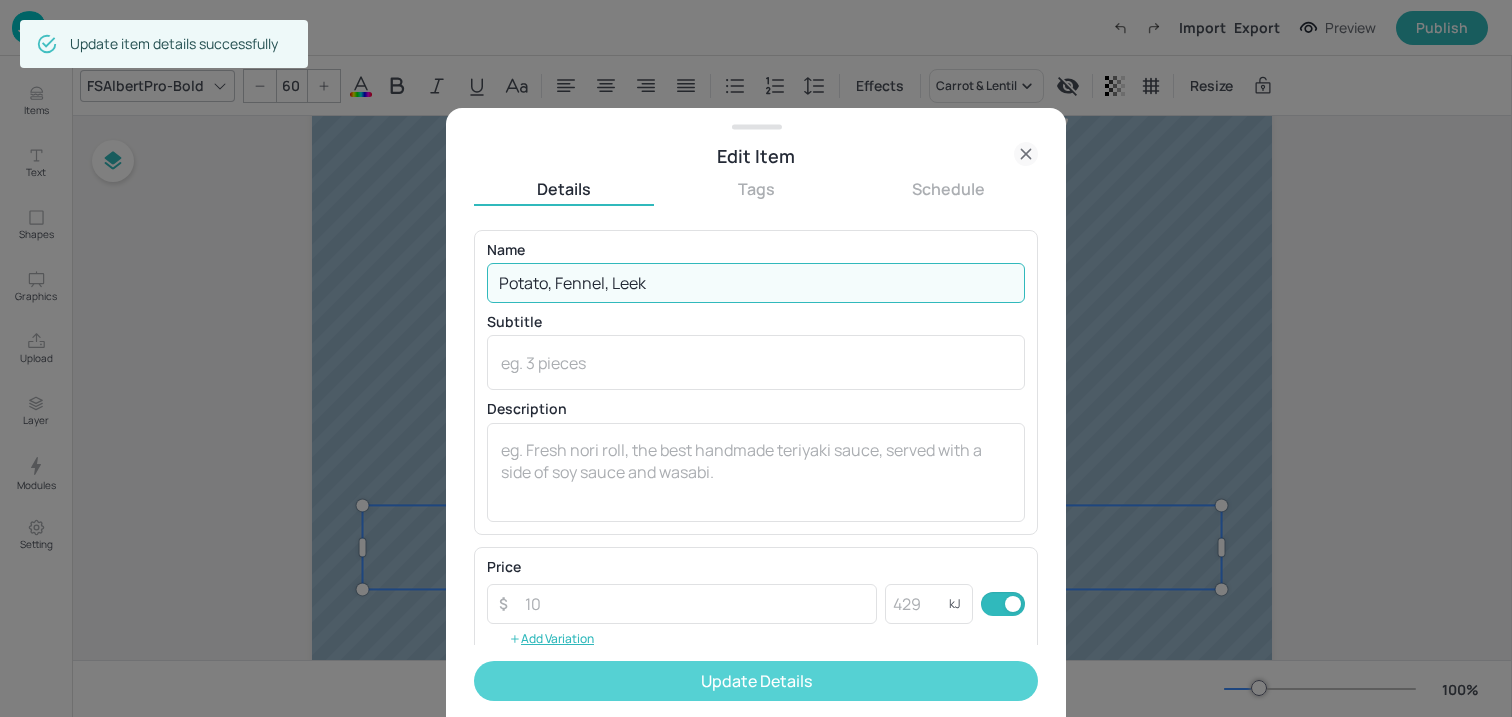type on "Potato, Fennel, Leek" 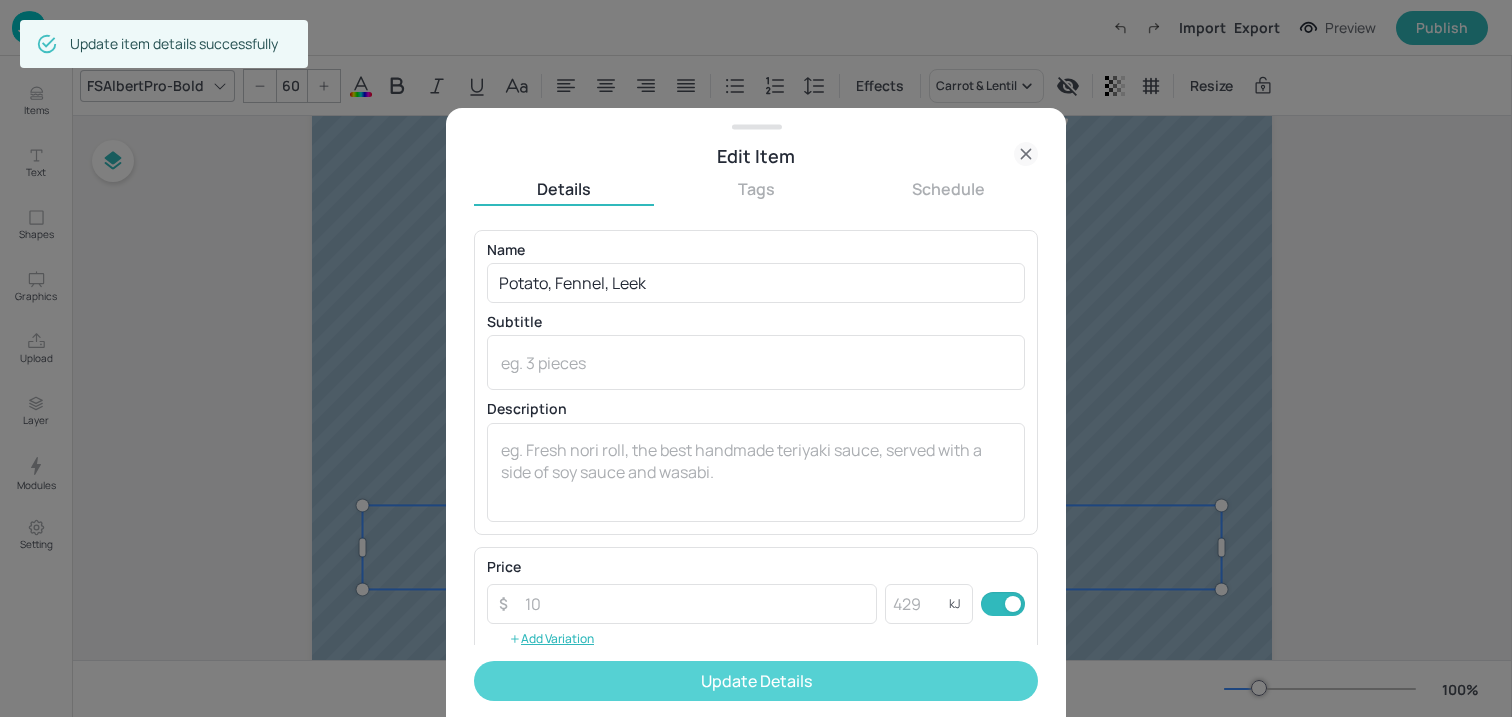 click on "Update Details" at bounding box center (756, 681) 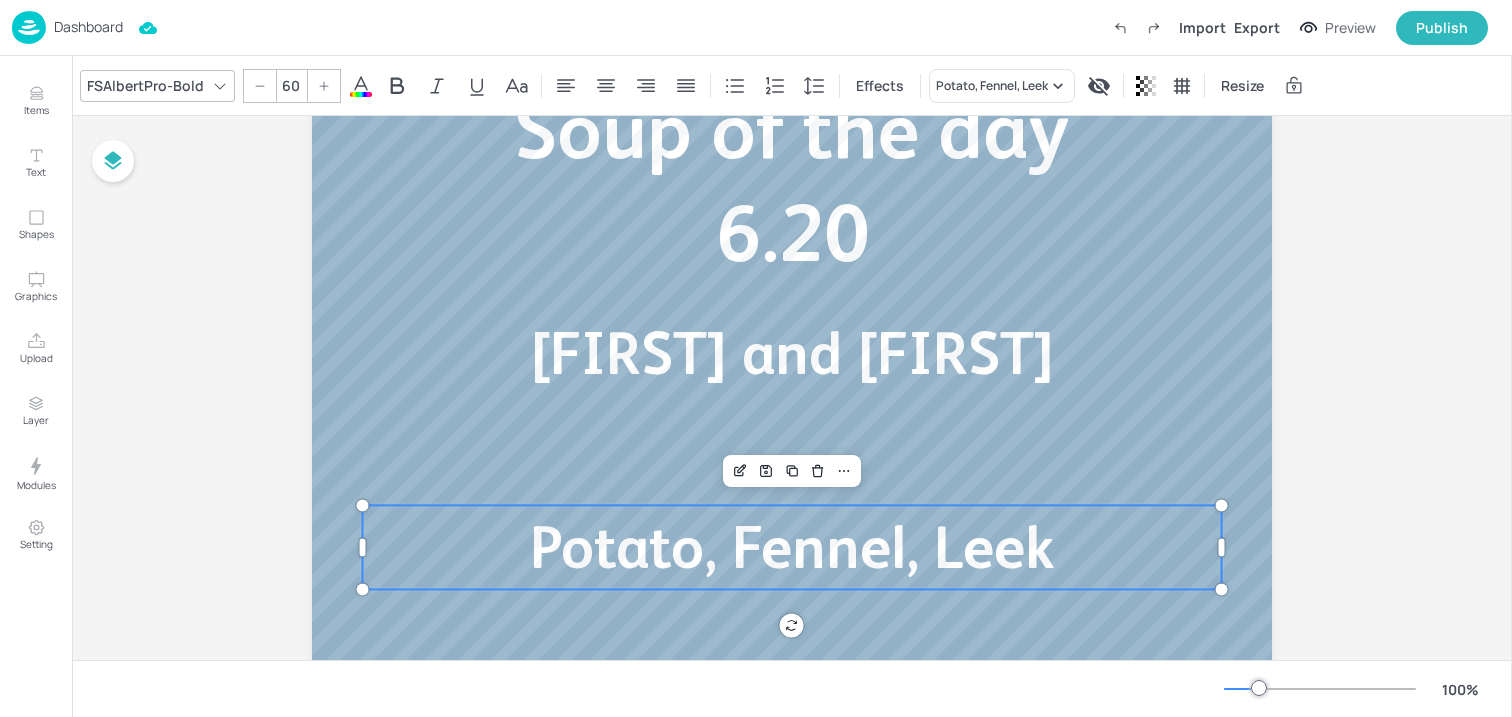 click at bounding box center (792, 337) 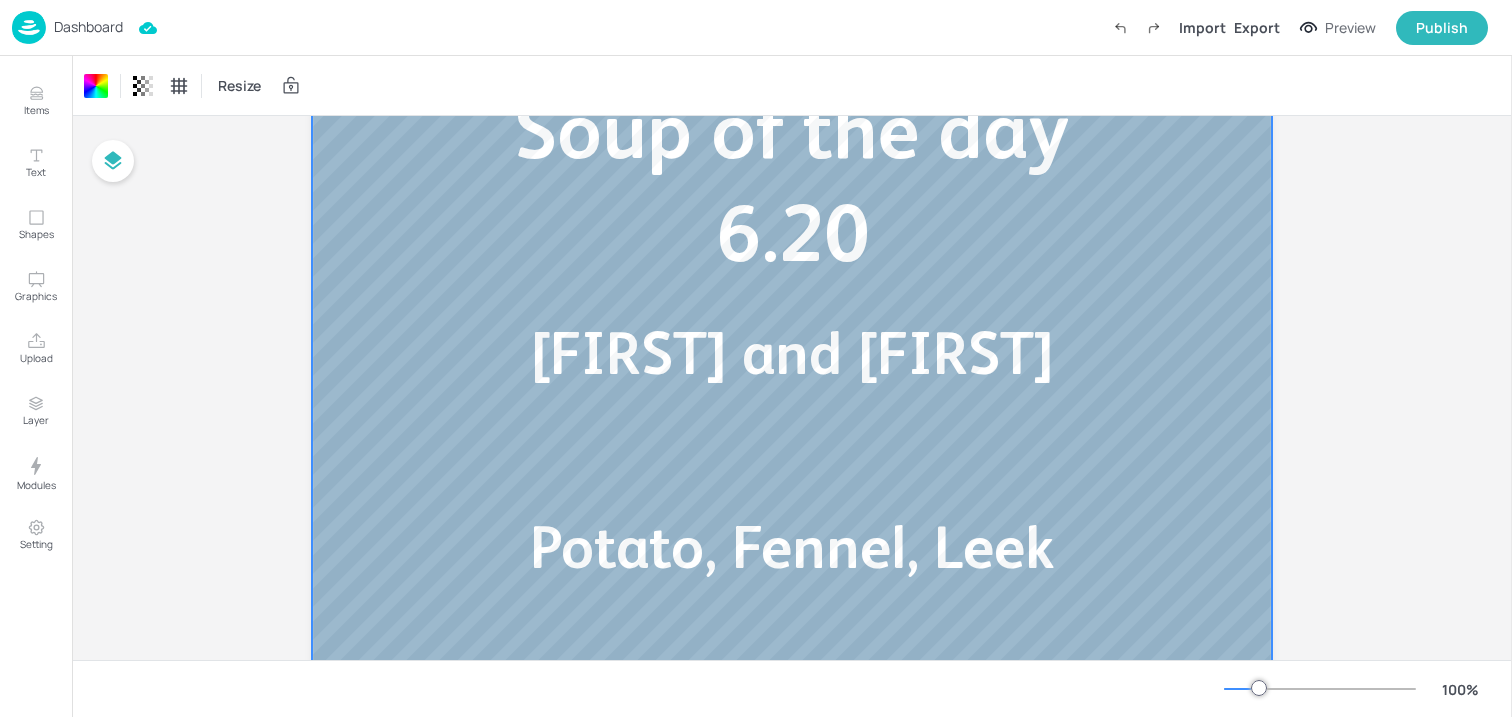 click on "Dashboard" at bounding box center [88, 27] 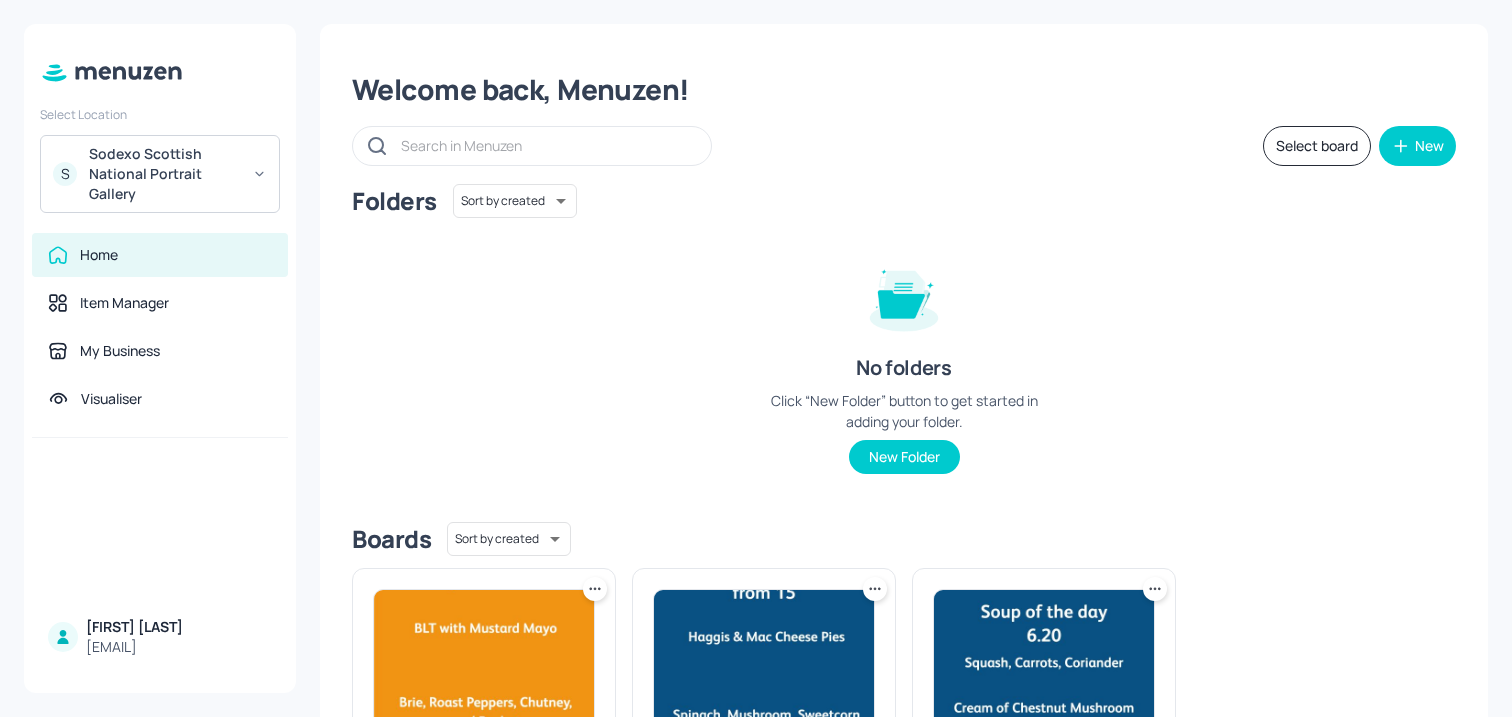 scroll, scrollTop: 218, scrollLeft: 0, axis: vertical 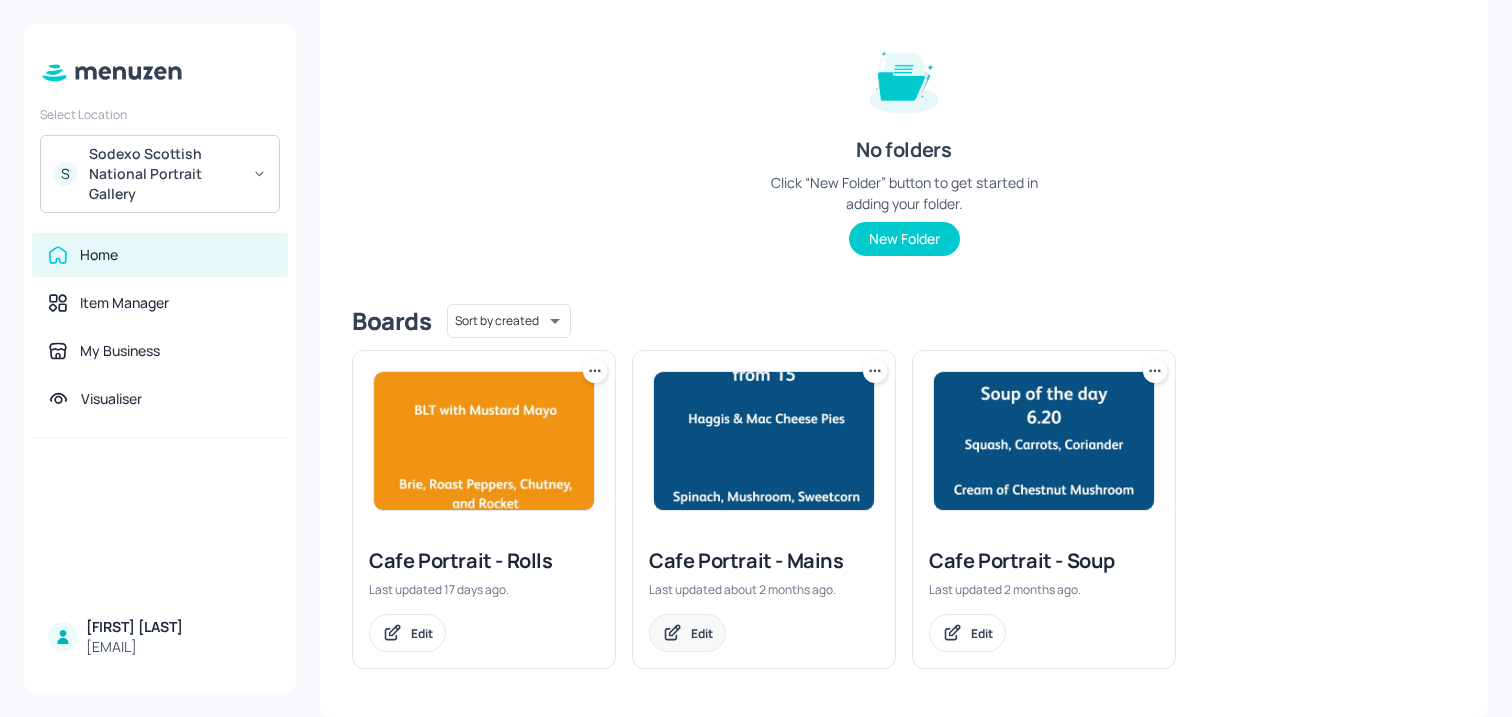 click 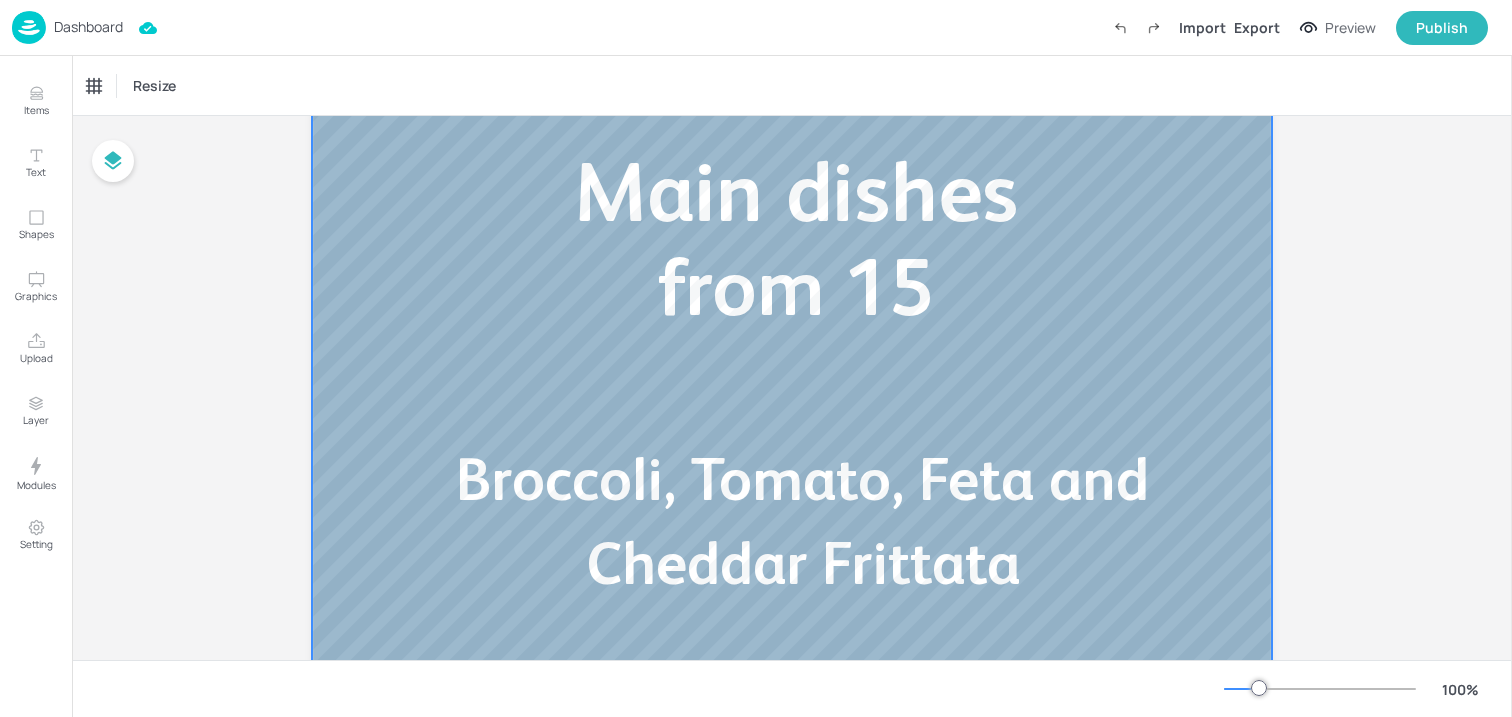 scroll, scrollTop: 209, scrollLeft: 0, axis: vertical 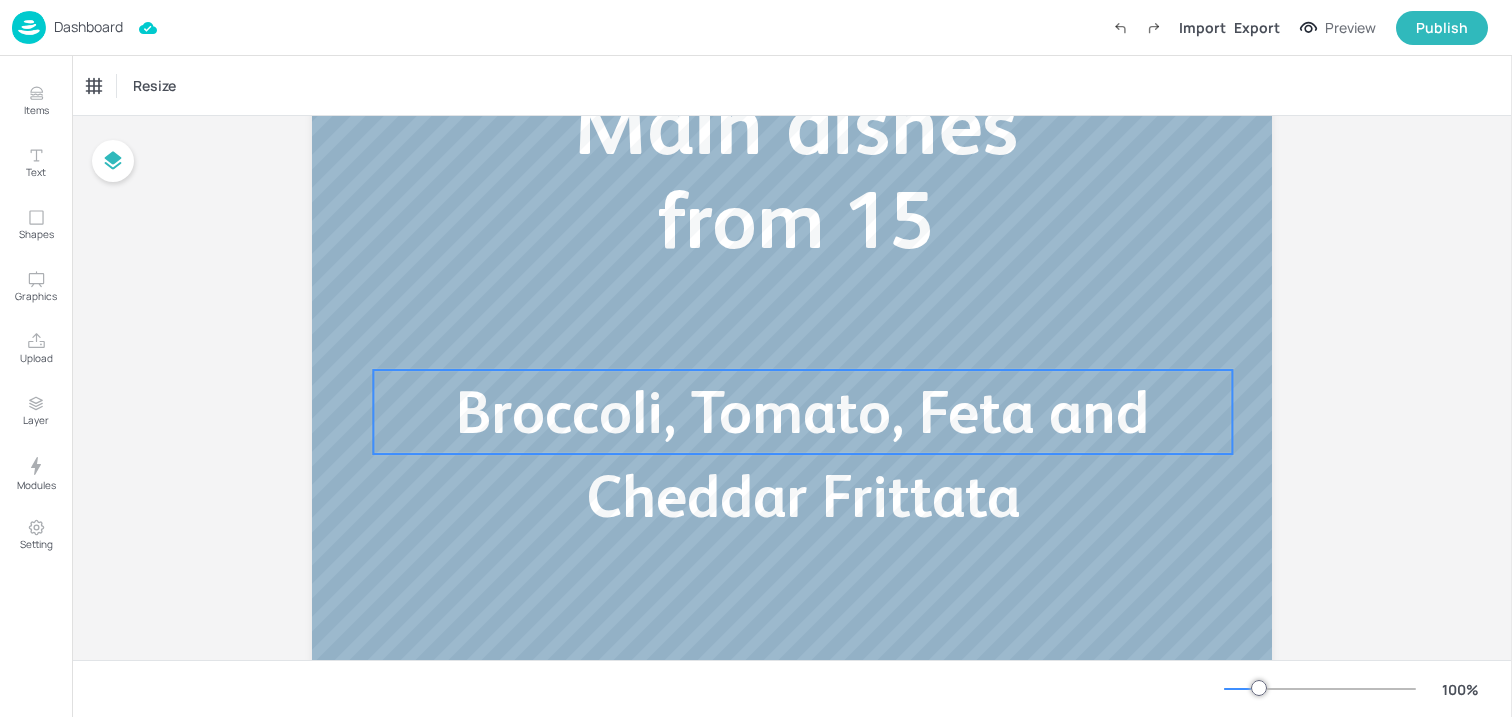 click on "Broccoli, Tomato, Feta and Cheddar Frittata" at bounding box center (802, 454) 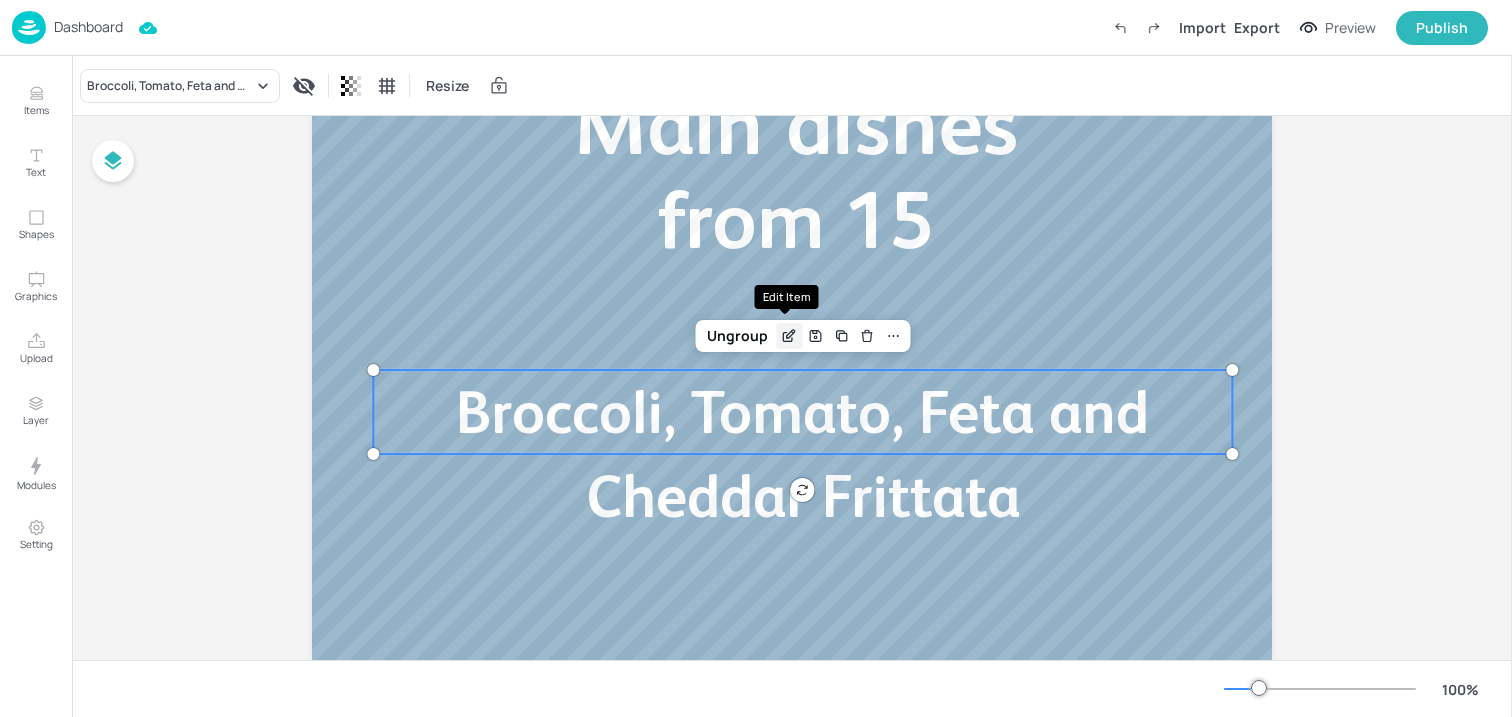 click at bounding box center [789, 336] 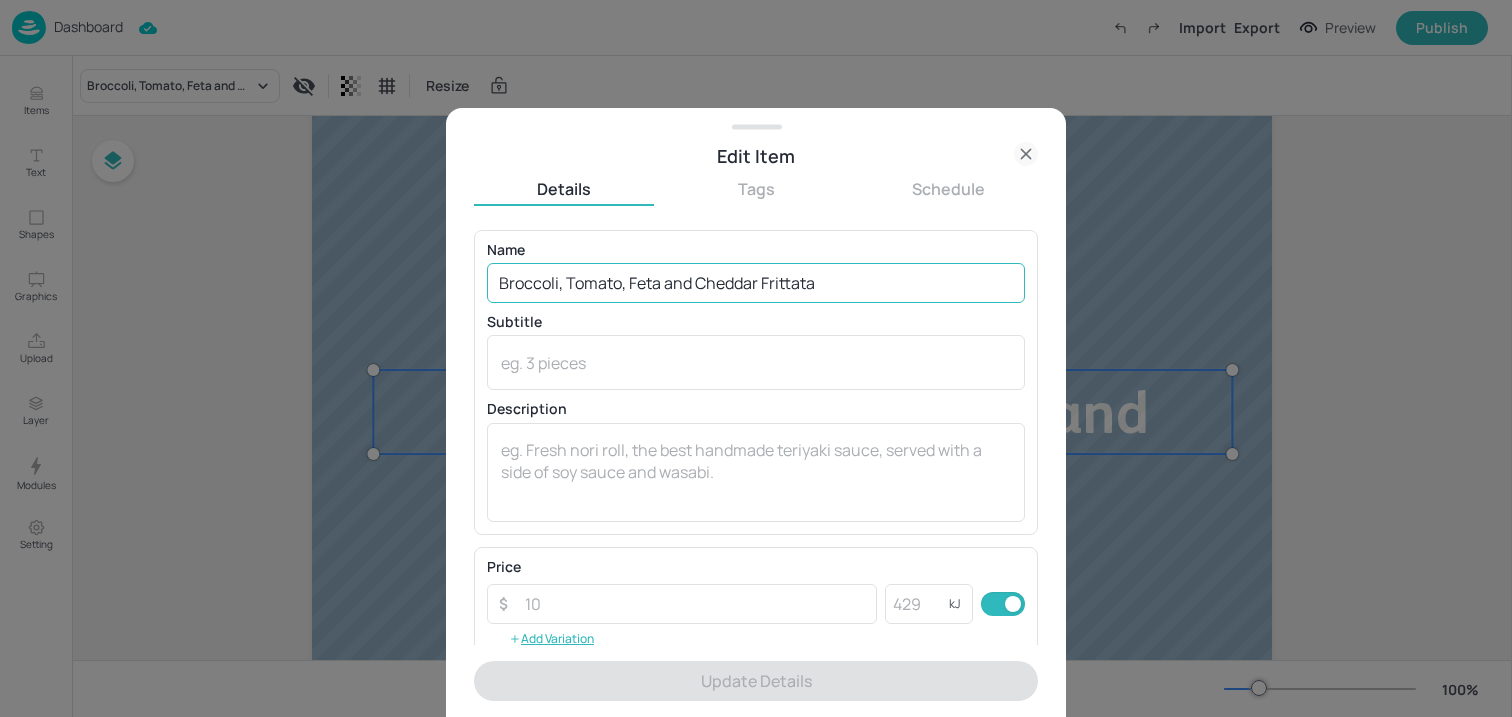 click on "Broccoli, Tomato, Feta and Cheddar Frittata" at bounding box center (756, 283) 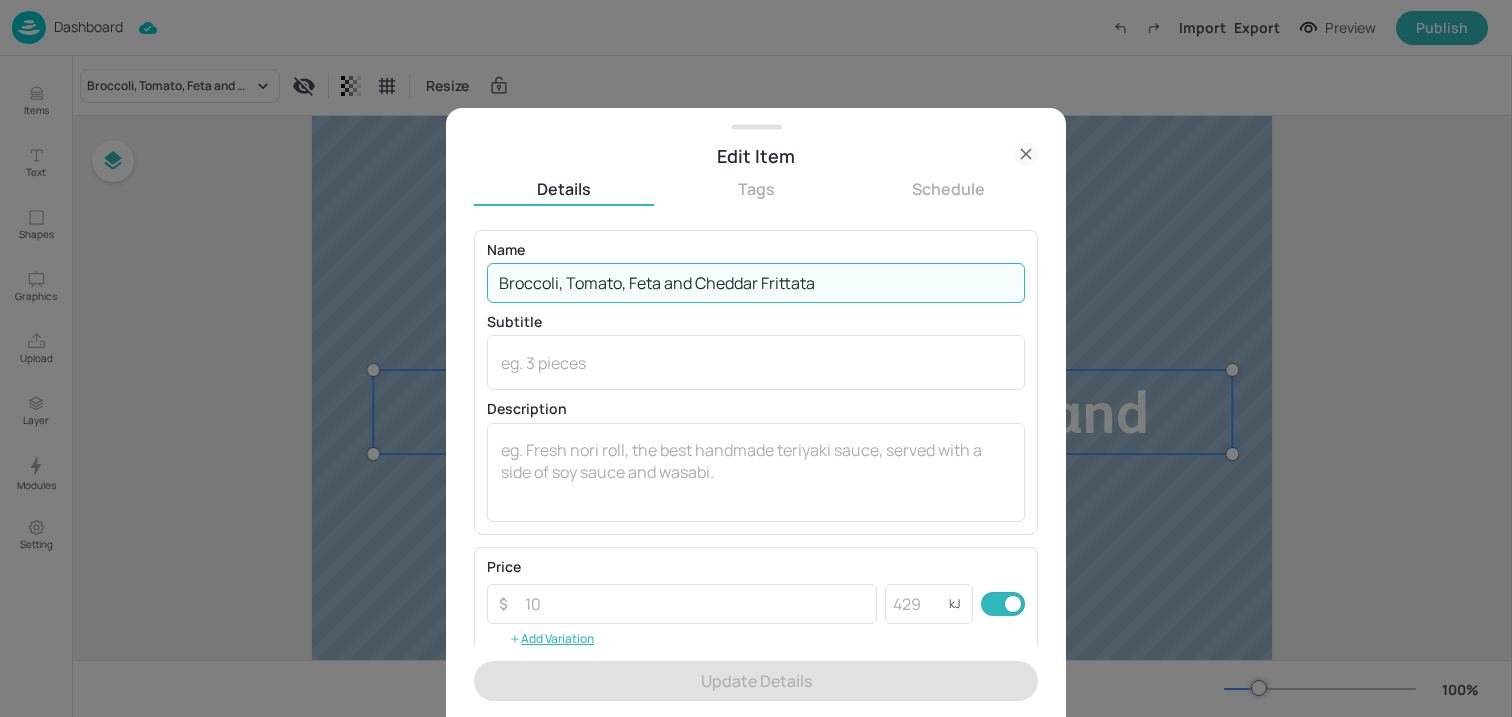 click on "Broccoli, Tomato, Feta and Cheddar Frittata" at bounding box center (756, 283) 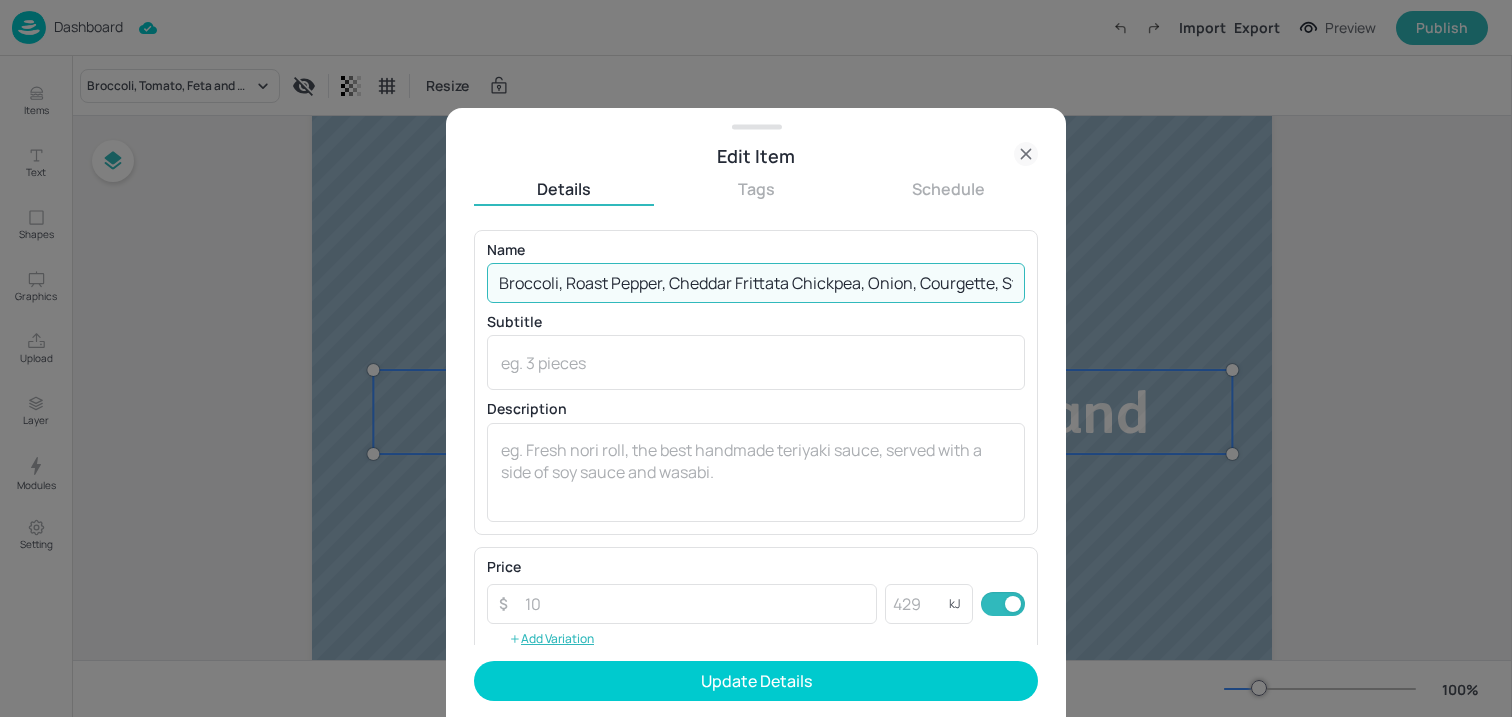 scroll, scrollTop: 0, scrollLeft: 180, axis: horizontal 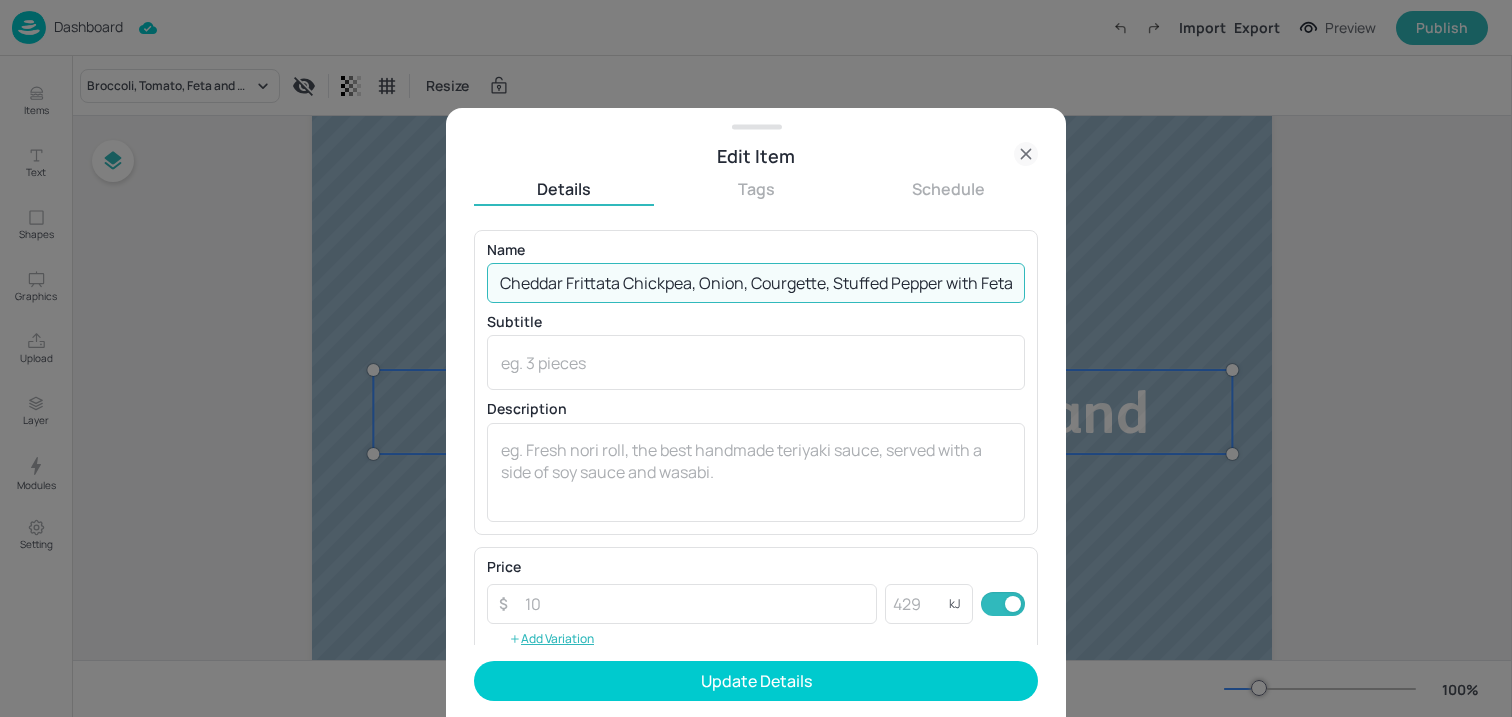 drag, startPoint x: 614, startPoint y: 282, endPoint x: 1203, endPoint y: 298, distance: 589.2173 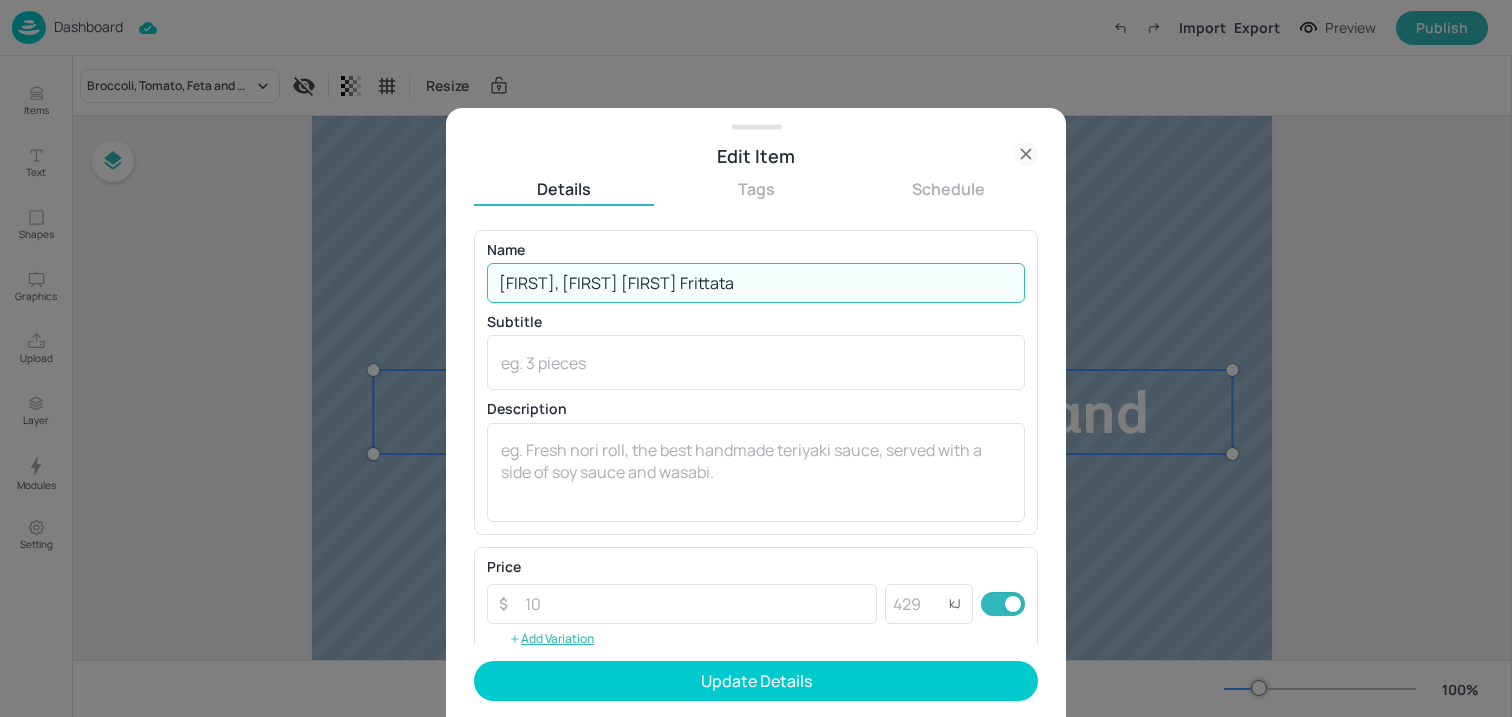 scroll, scrollTop: 0, scrollLeft: 0, axis: both 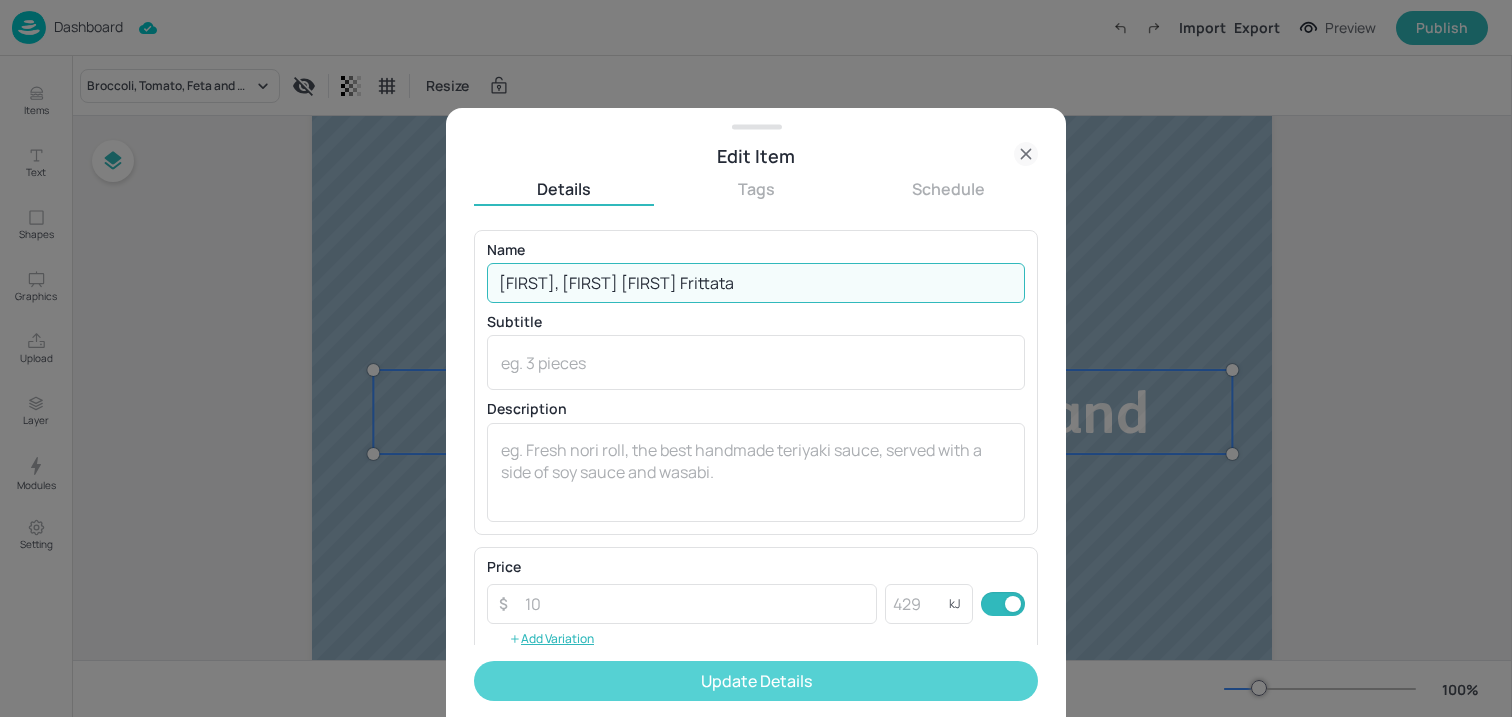 type on "[FIRST], [FIRST] [FIRST] Frittata" 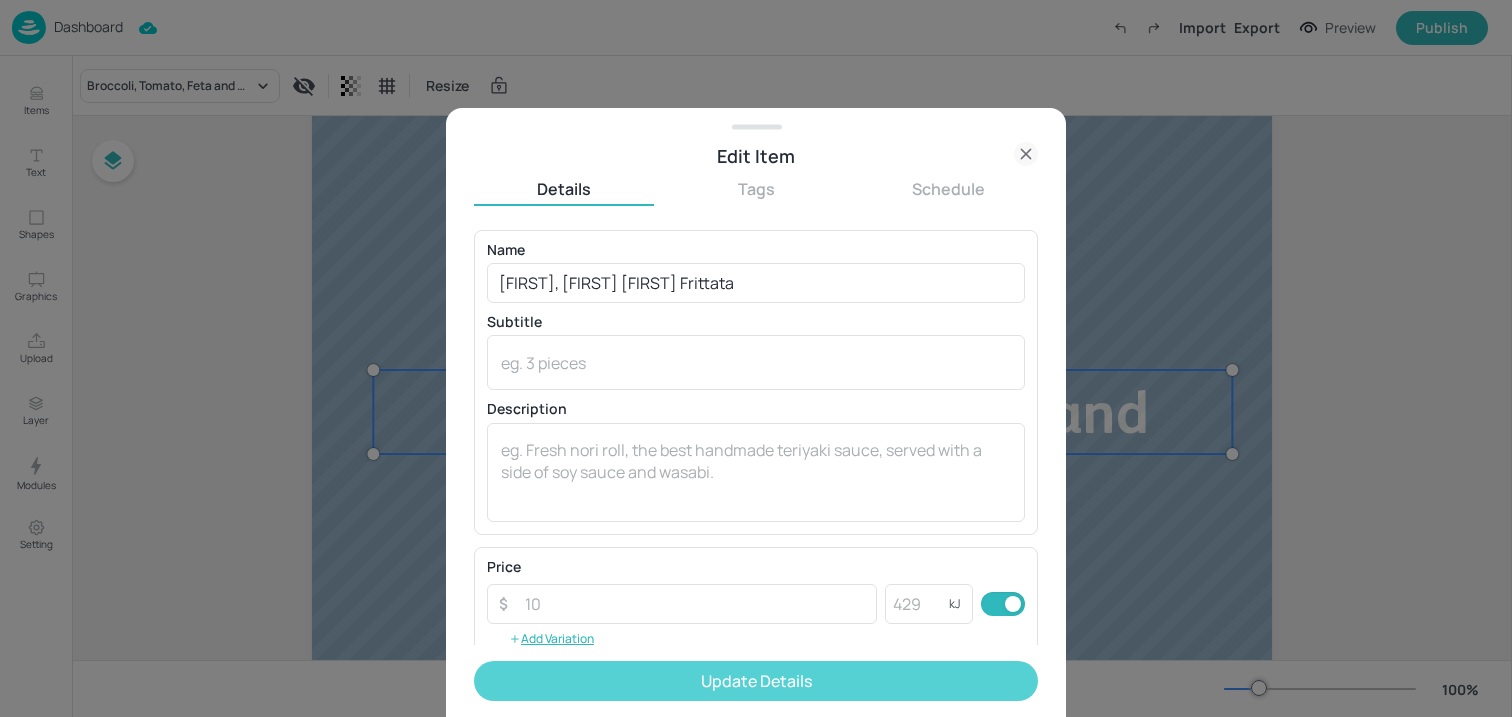 click on "Update Details" at bounding box center [756, 681] 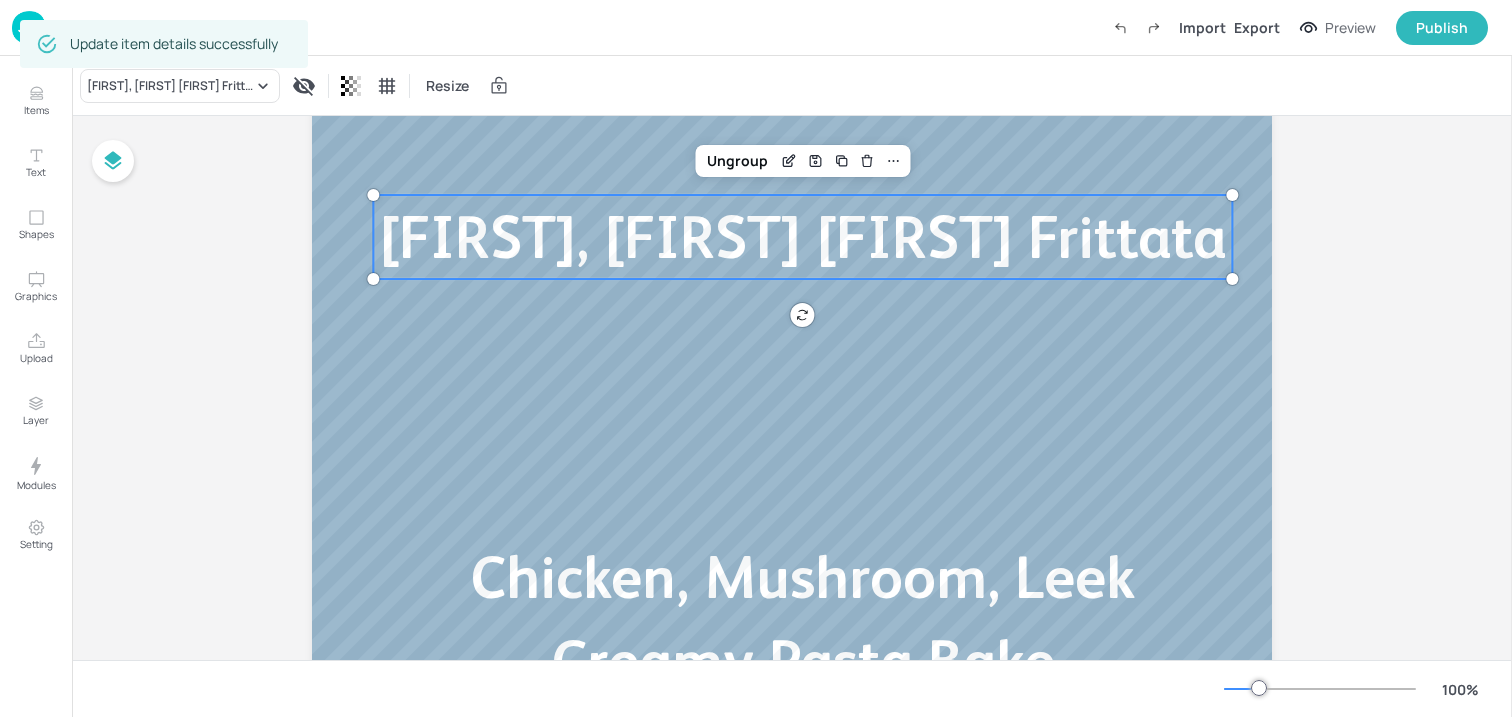 scroll, scrollTop: 429, scrollLeft: 0, axis: vertical 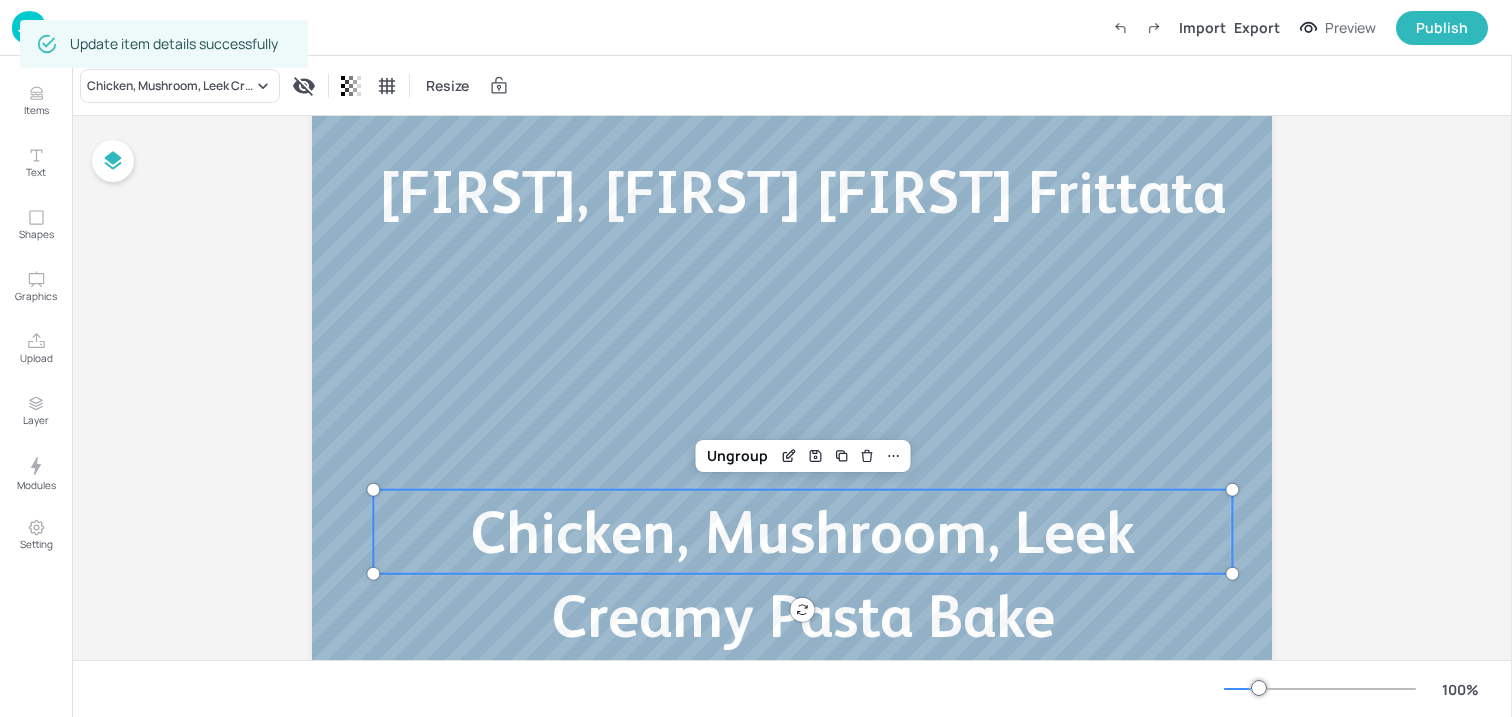 click on "Chicken, Mushroom, Leek Creamy Pasta Bake" at bounding box center (802, 574) 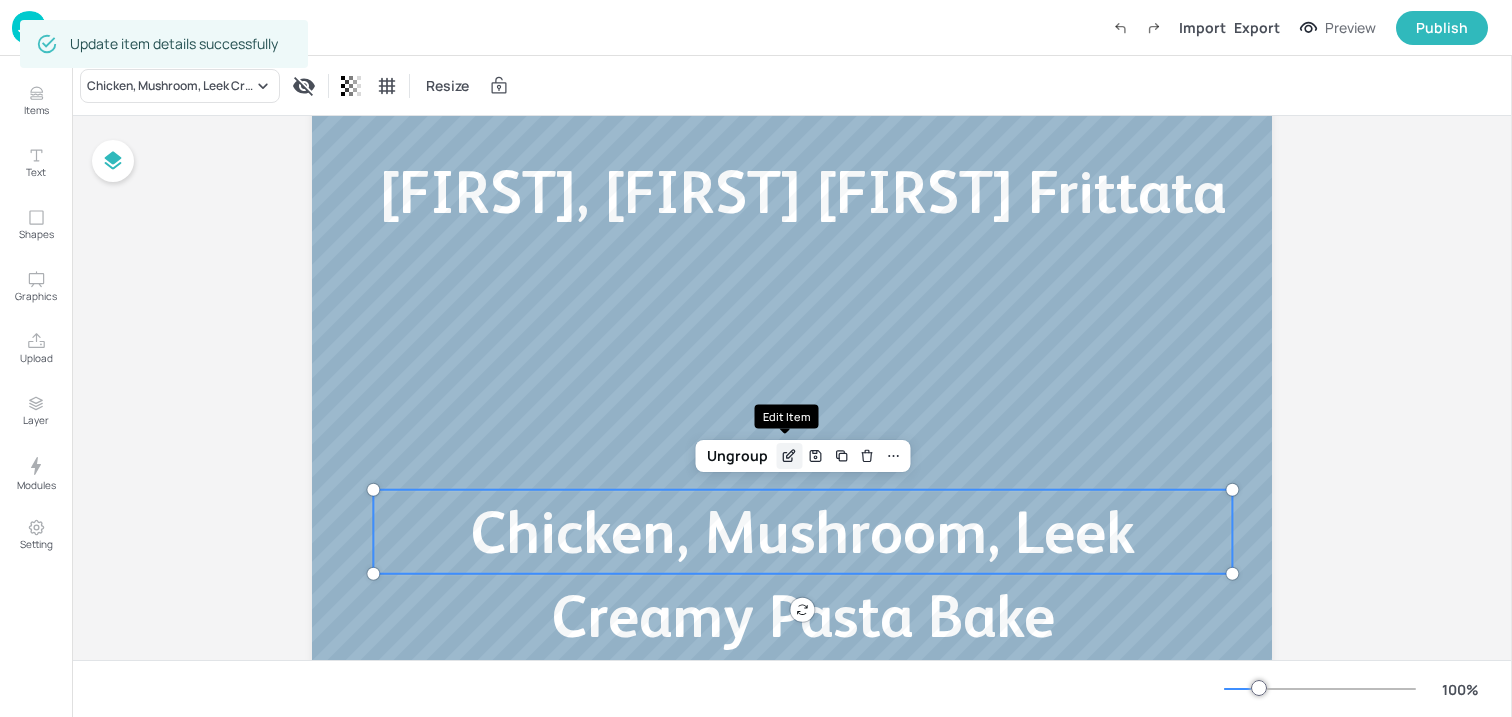 click 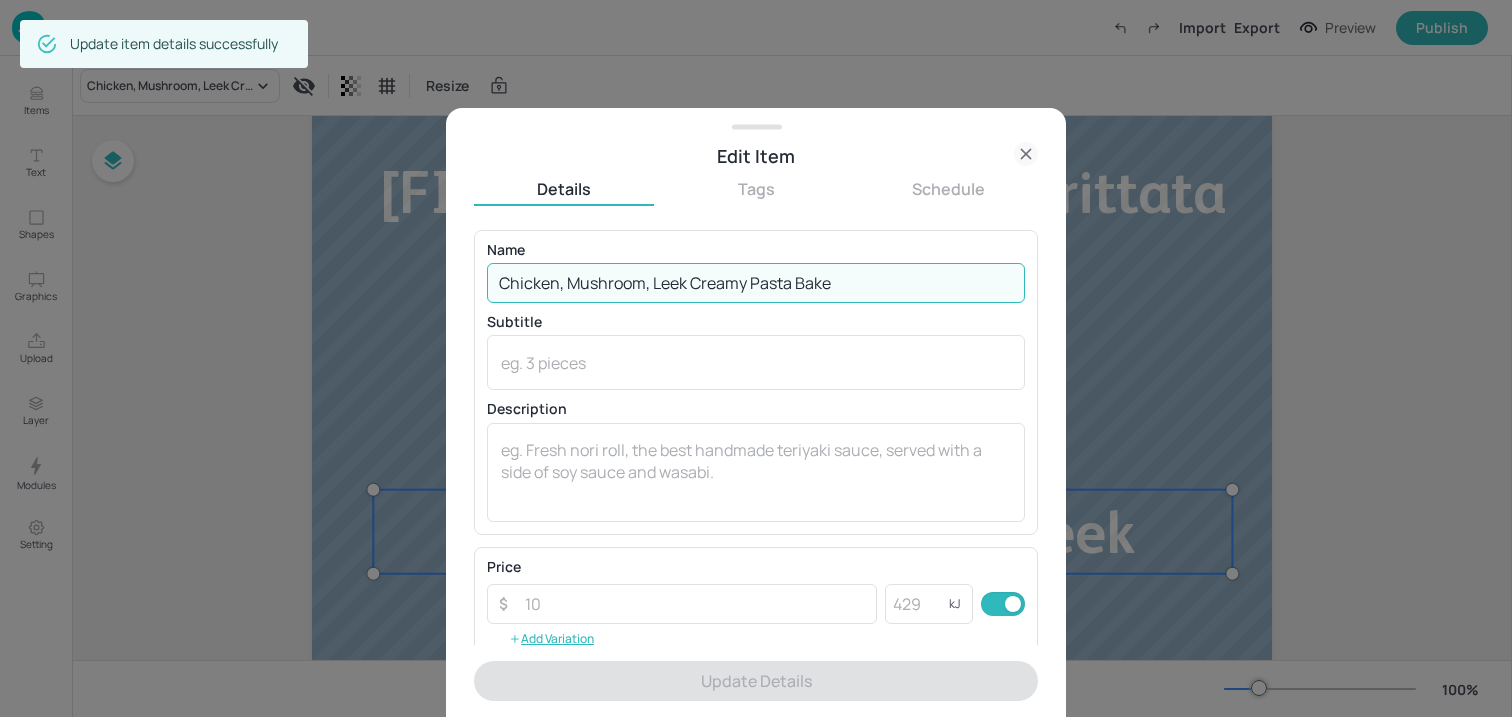 click on "Chicken, Mushroom, Leek Creamy Pasta Bake" at bounding box center (756, 283) 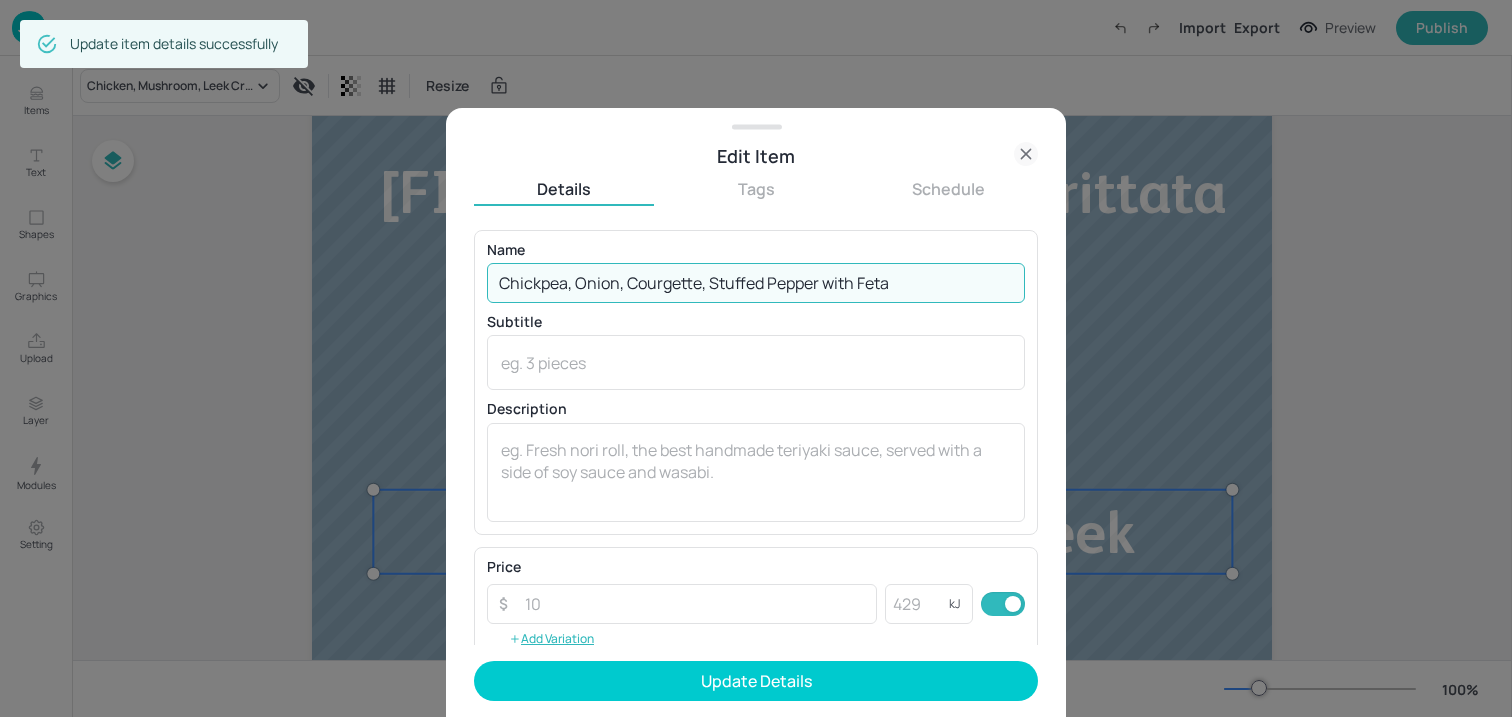 type on "Chickpea, Onion, Courgette, Stuffed Pepper with Feta" 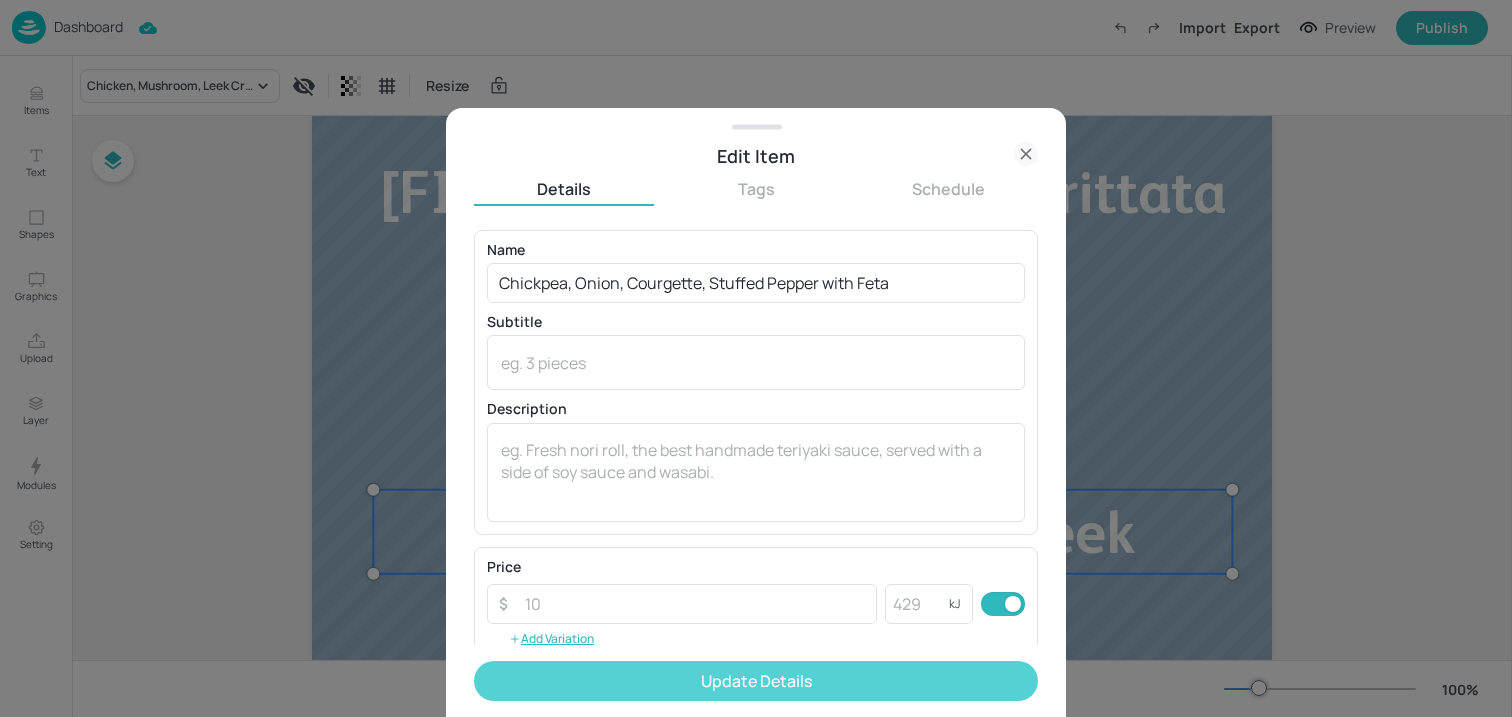 click on "Update Details" at bounding box center (756, 681) 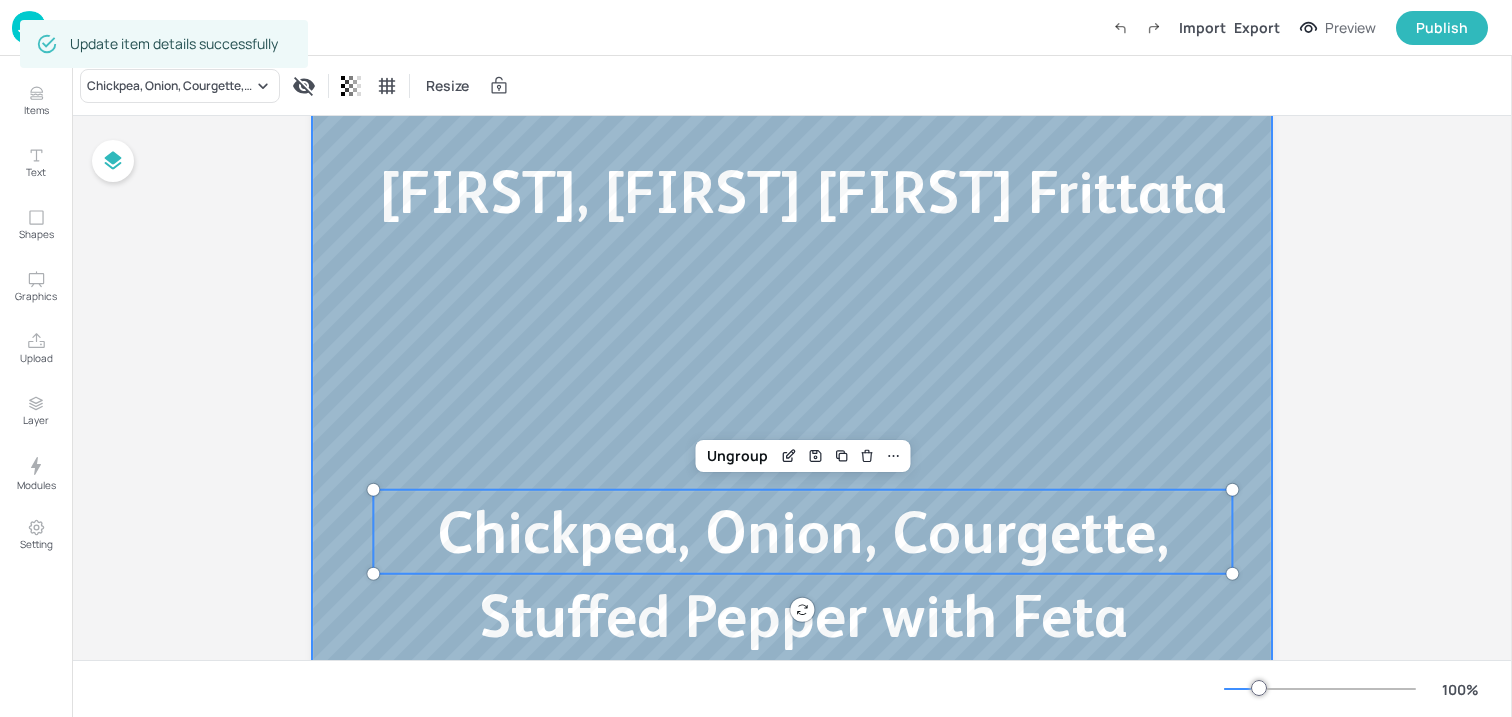 click at bounding box center (792, 291) 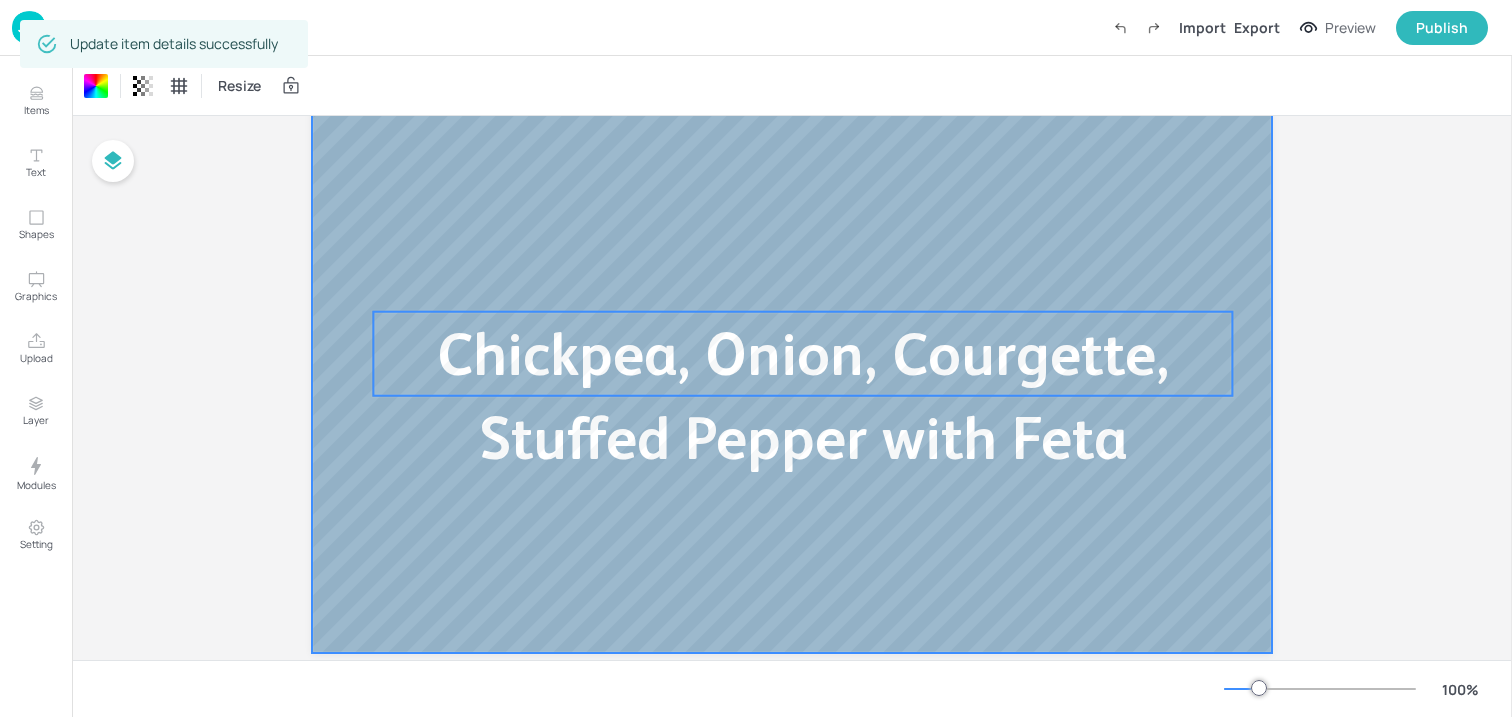 scroll, scrollTop: 0, scrollLeft: 0, axis: both 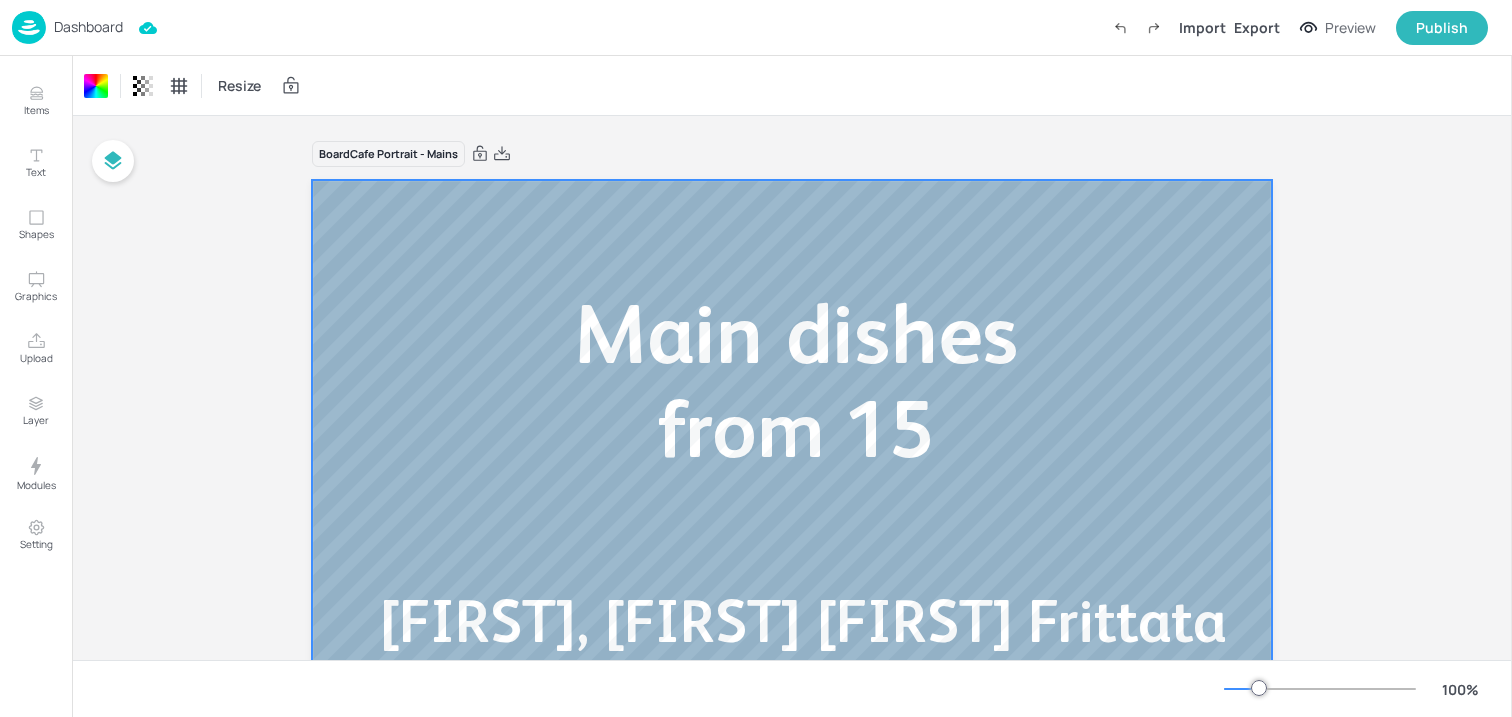click at bounding box center [29, 27] 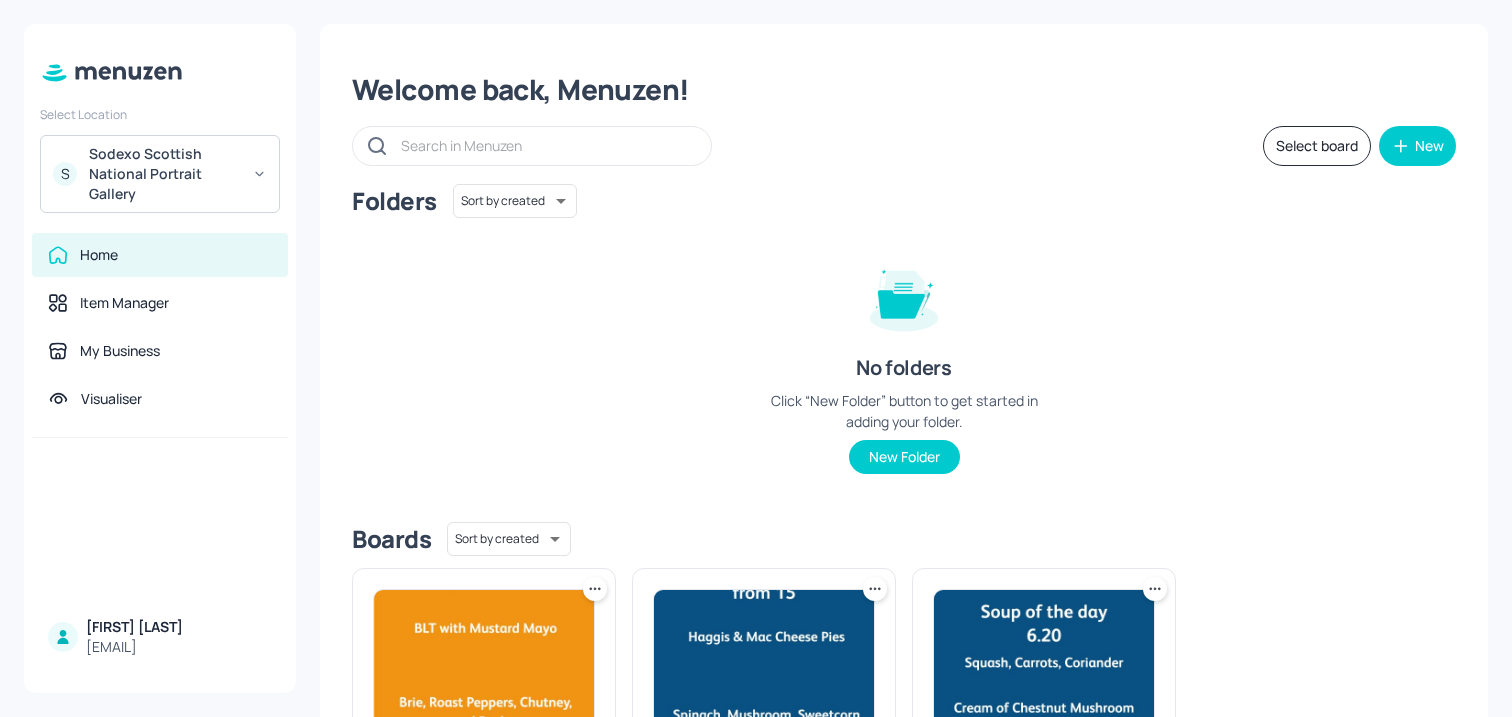 scroll, scrollTop: 218, scrollLeft: 0, axis: vertical 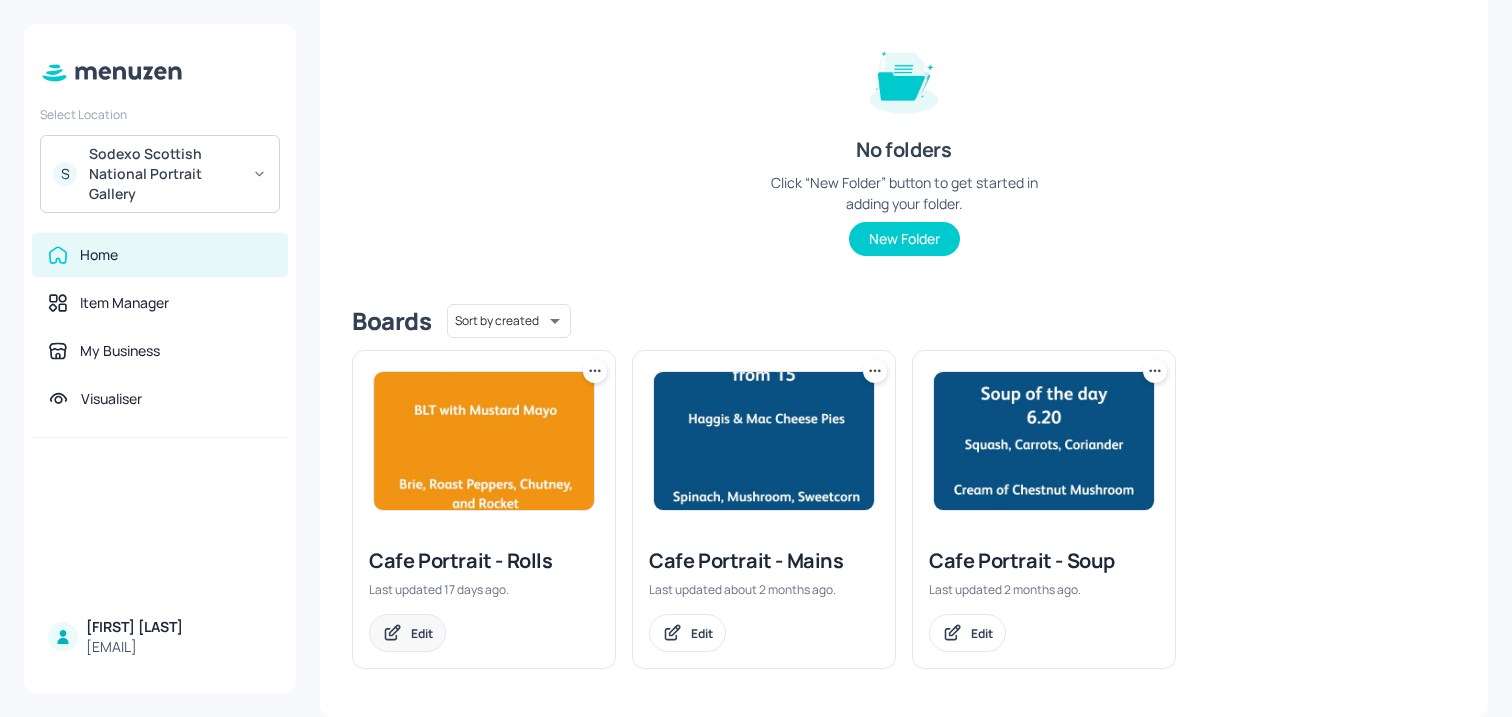 click on "Edit" at bounding box center [407, 633] 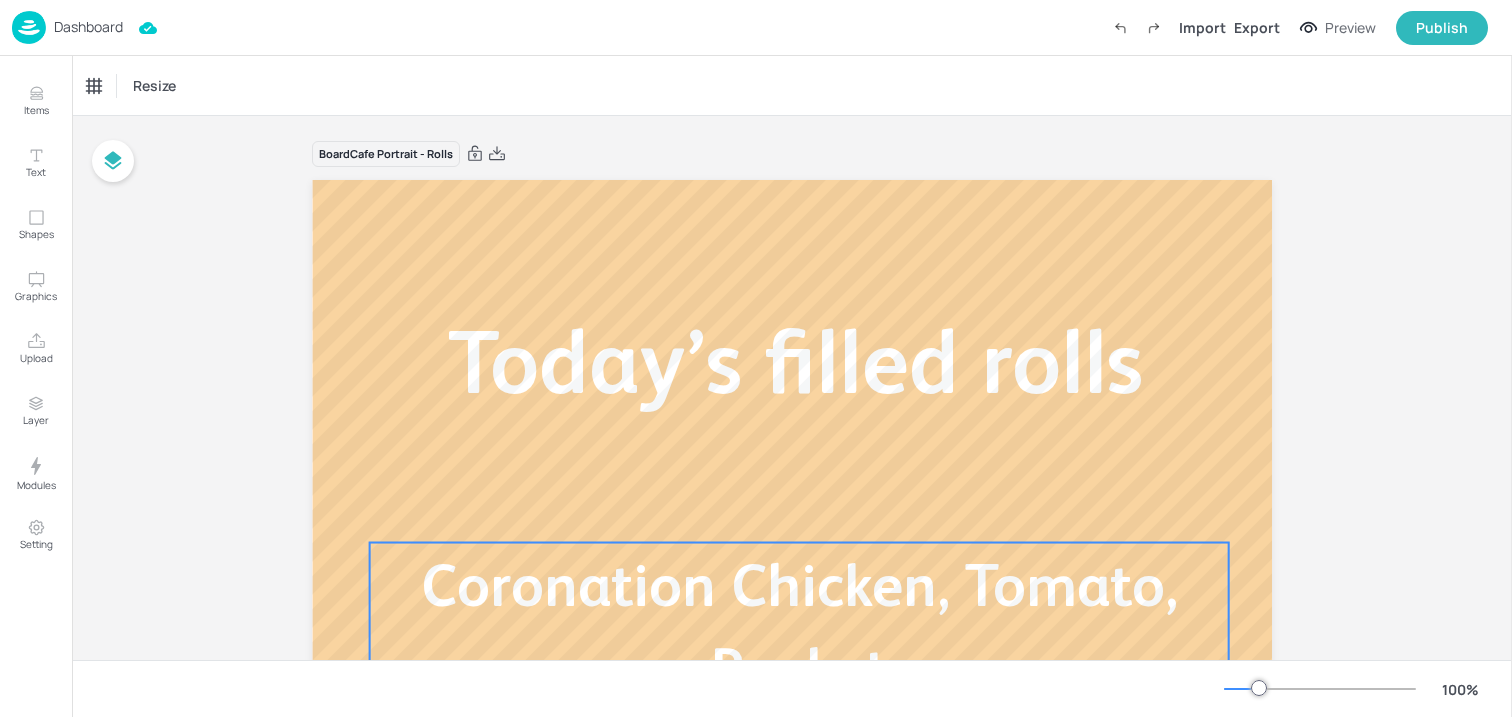 click on "Coronation Chicken, Tomato, Rocket" at bounding box center [799, 627] 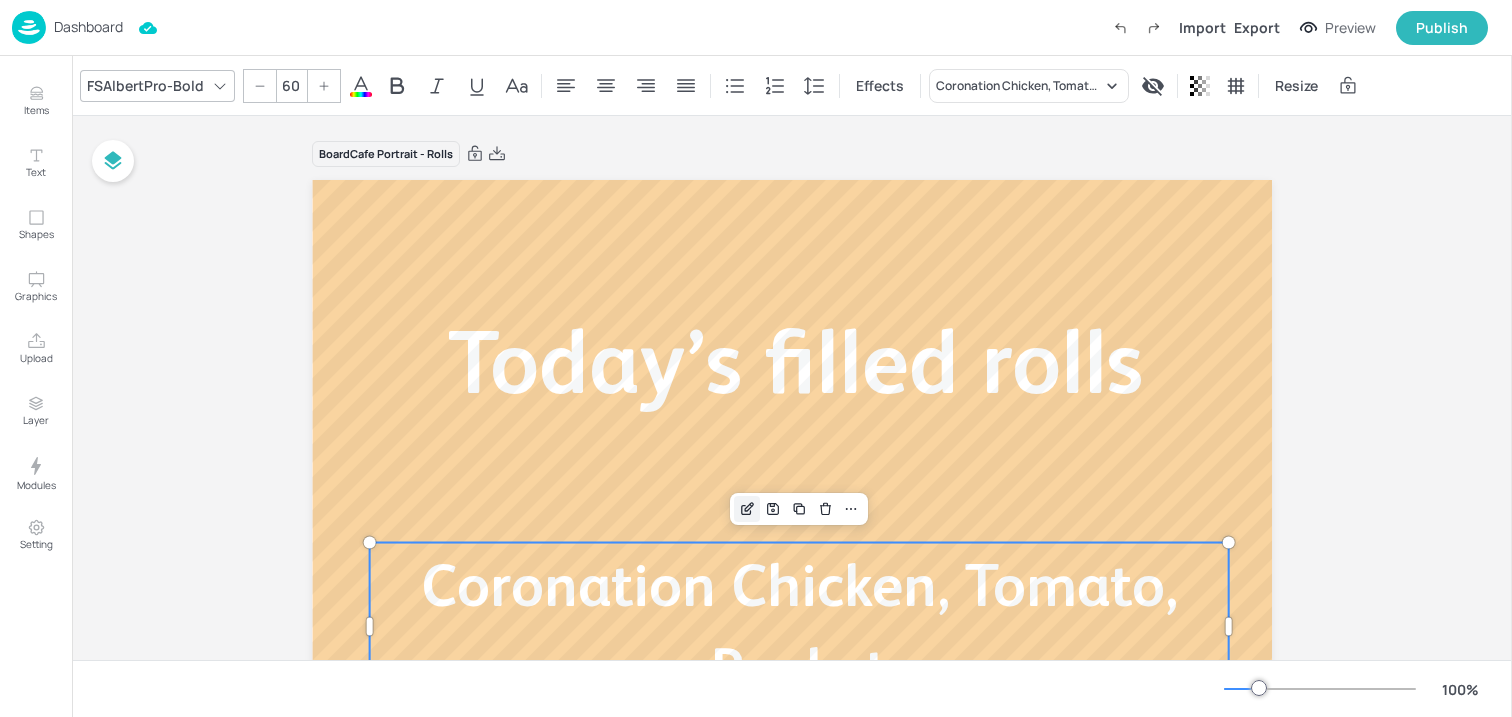 click 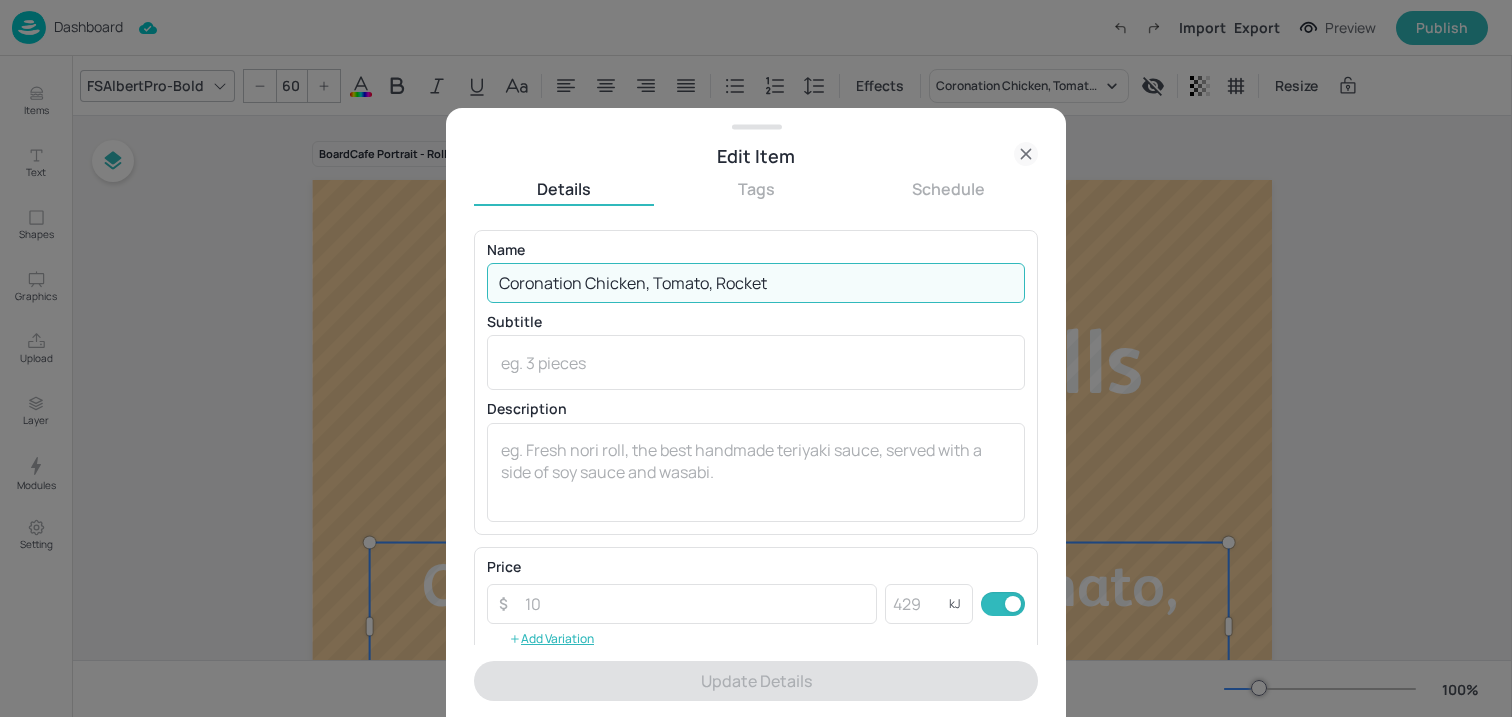 click on "Coronation Chicken, Tomato, Rocket" at bounding box center (756, 283) 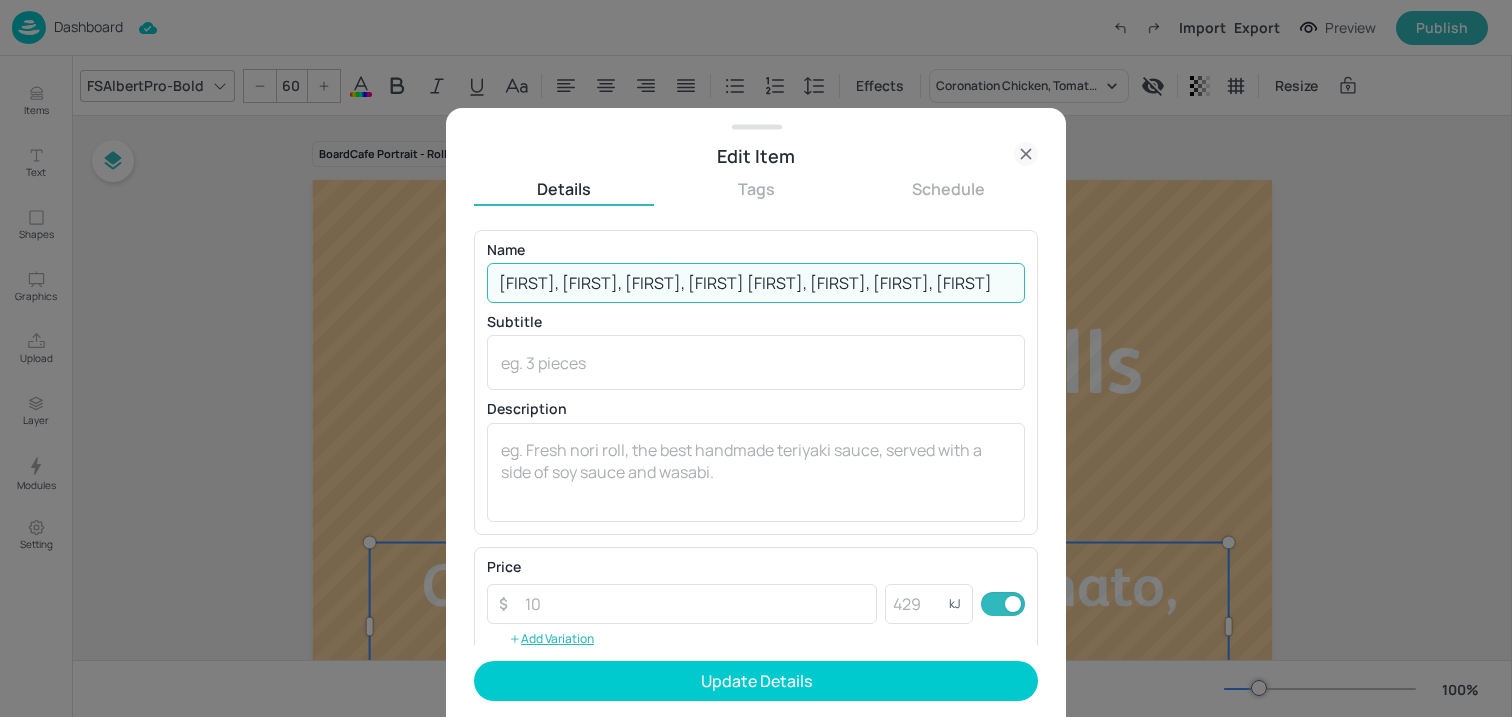 scroll, scrollTop: 0, scrollLeft: 193, axis: horizontal 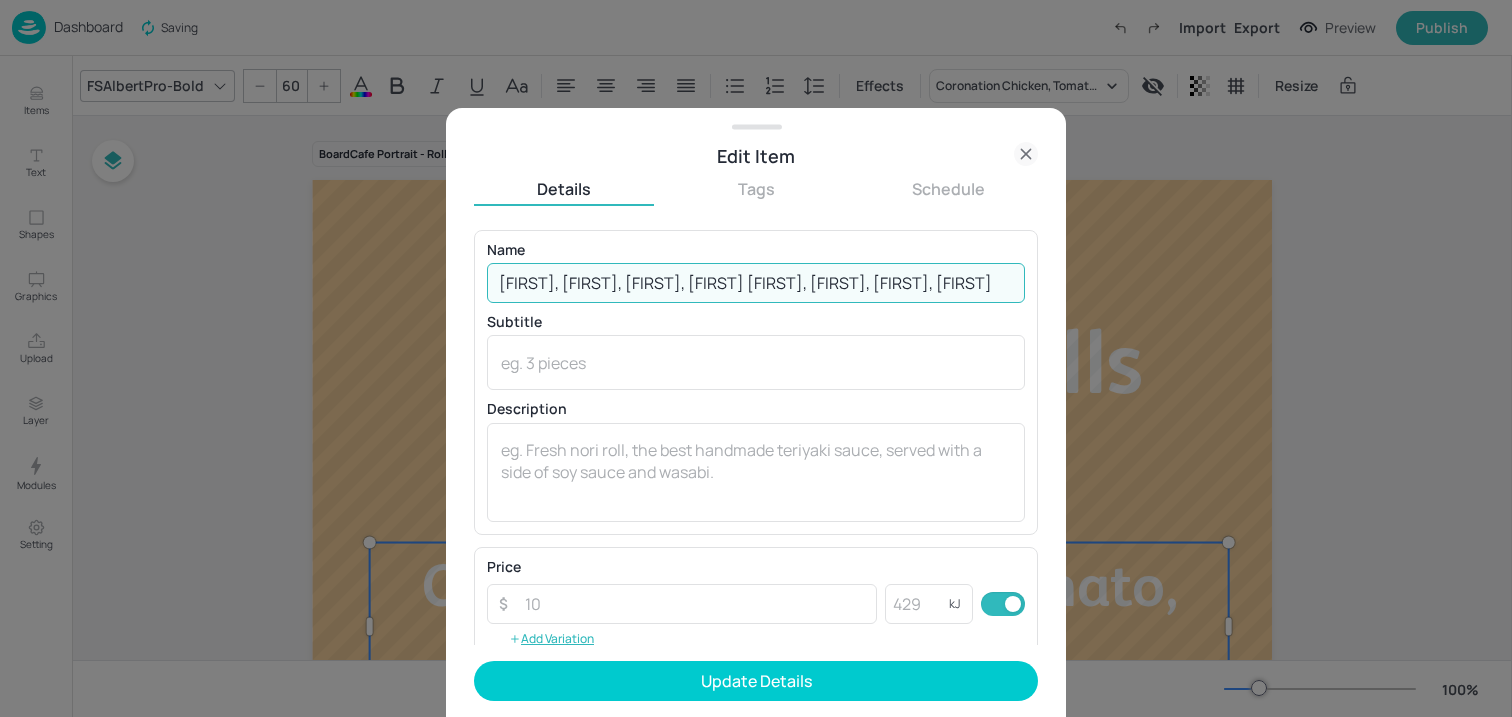 drag, startPoint x: 704, startPoint y: 288, endPoint x: 1220, endPoint y: 292, distance: 516.0155 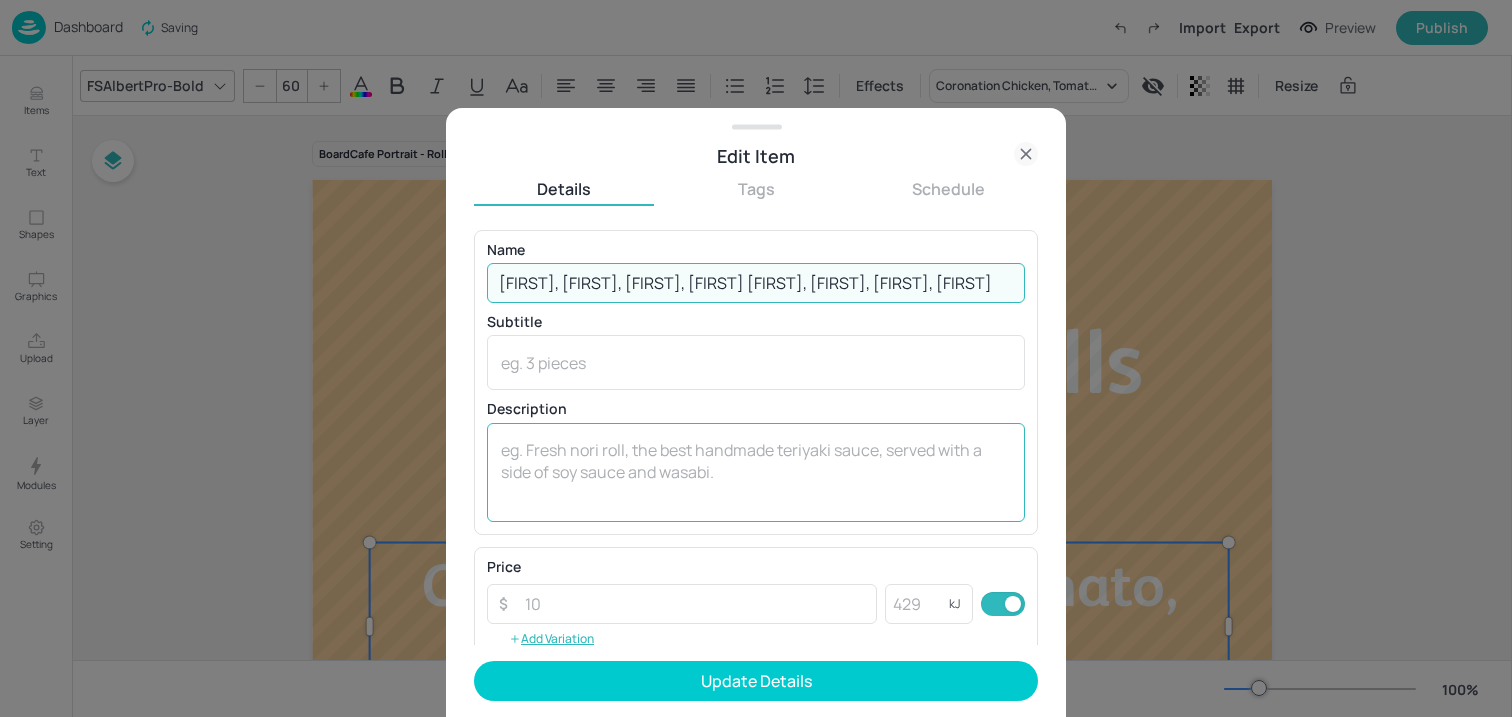 scroll, scrollTop: 0, scrollLeft: 0, axis: both 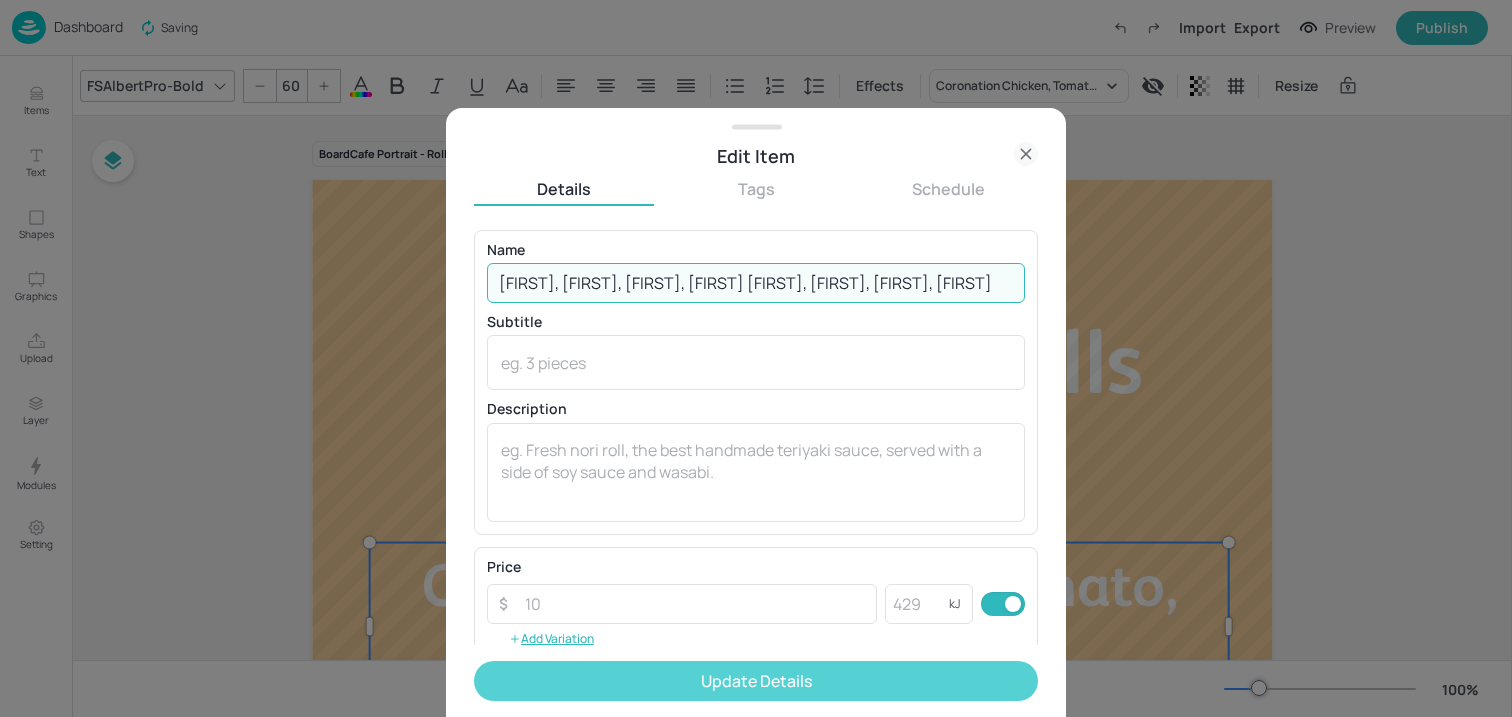 type on "[FIRST], [FIRST], [FIRST], [FIRST] [FIRST], [FIRST], [FIRST], [FIRST]" 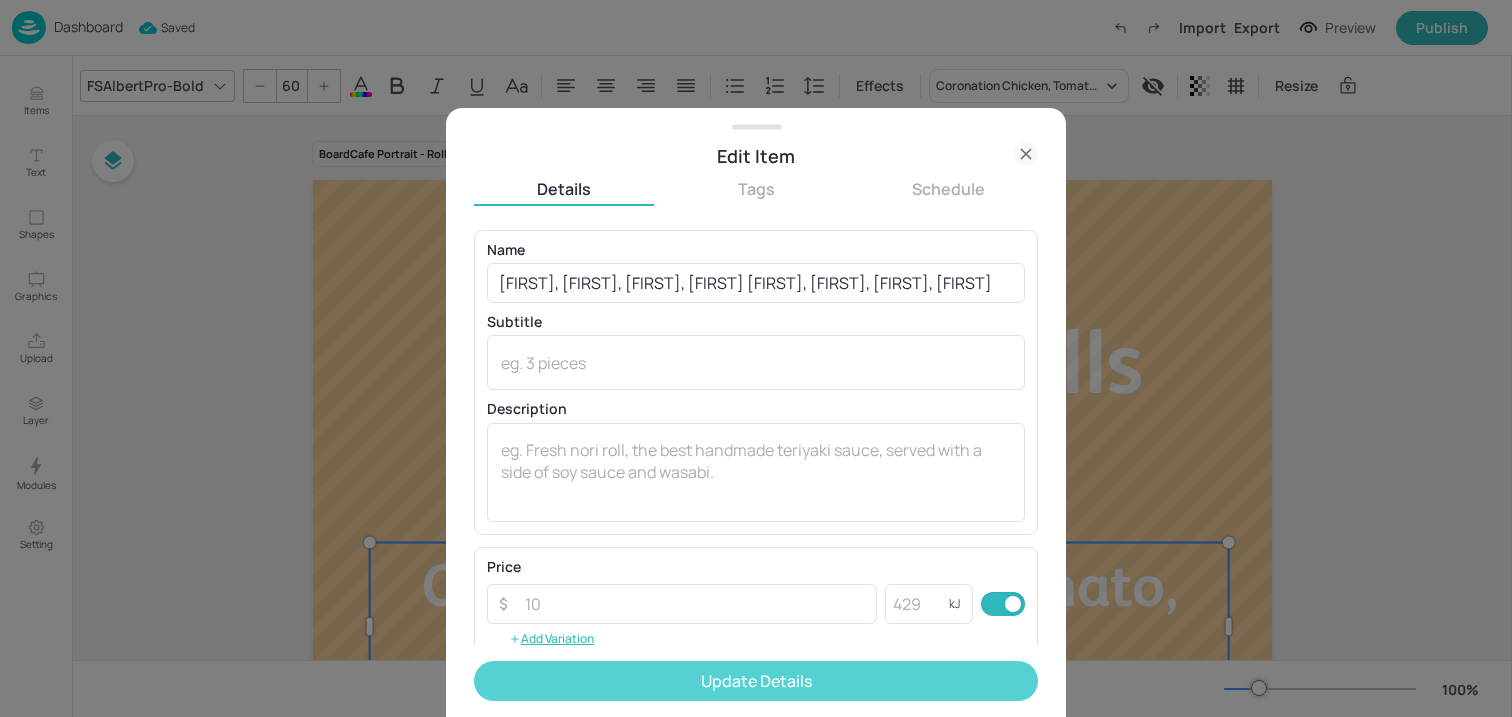 click on "Update Details" at bounding box center (756, 681) 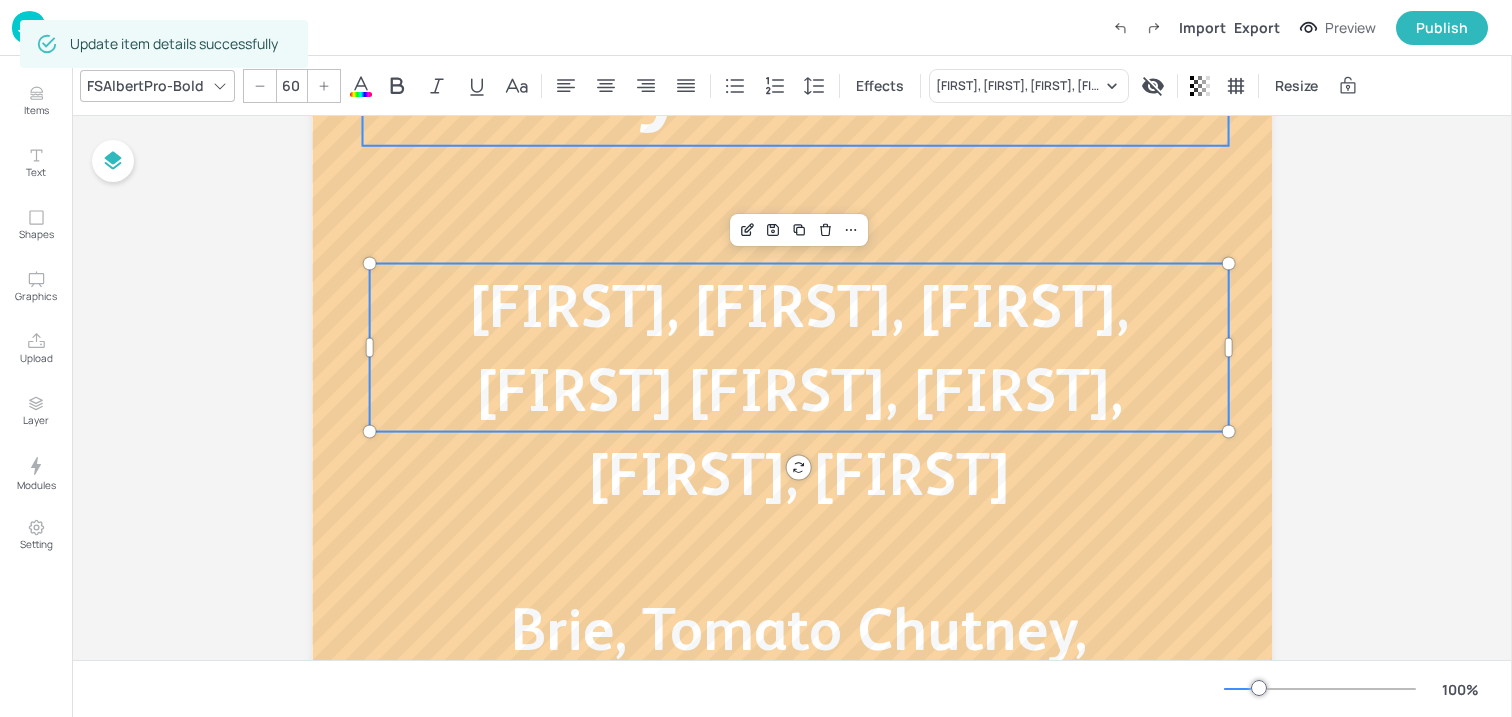 scroll, scrollTop: 407, scrollLeft: 0, axis: vertical 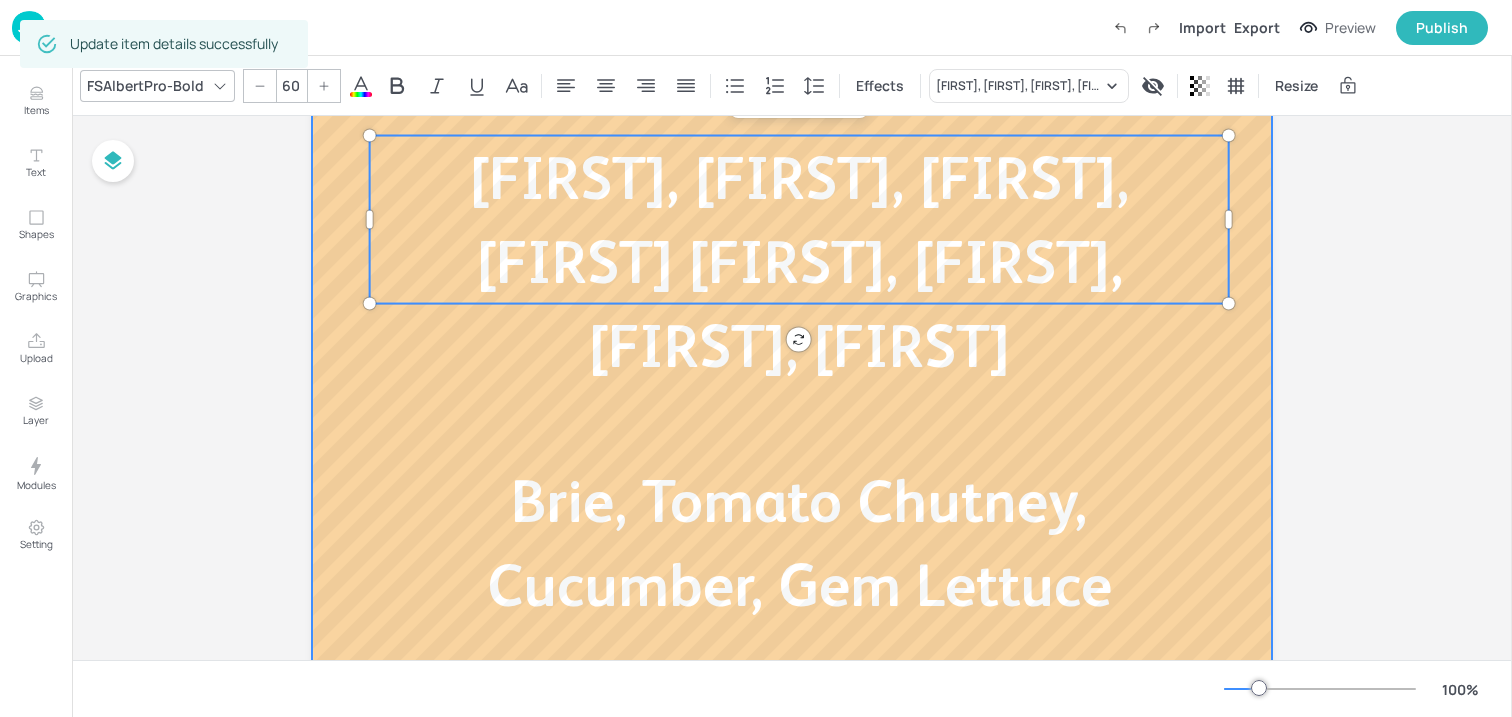 type on "60" 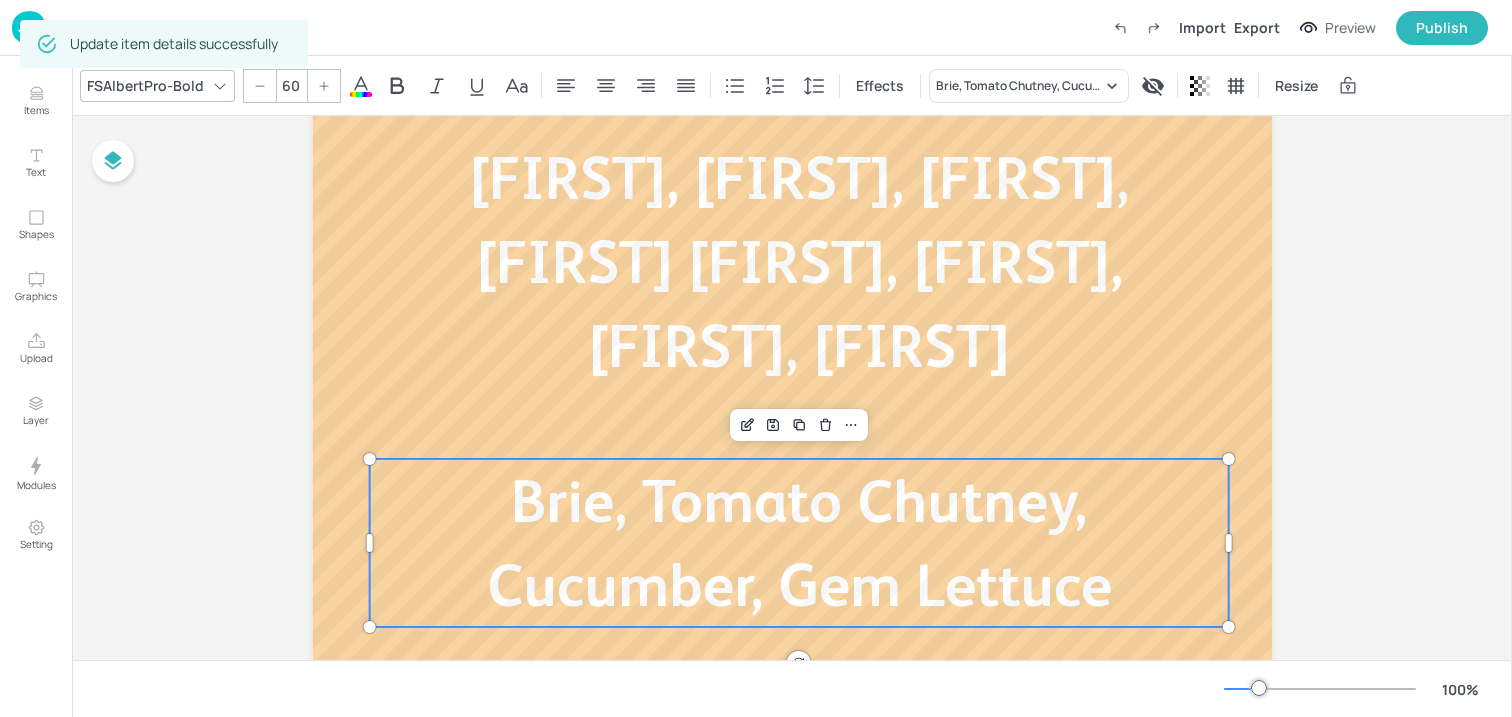 click on "Brie, Tomato Chutney, Cucumber, Gem Lettuce" at bounding box center (799, 543) 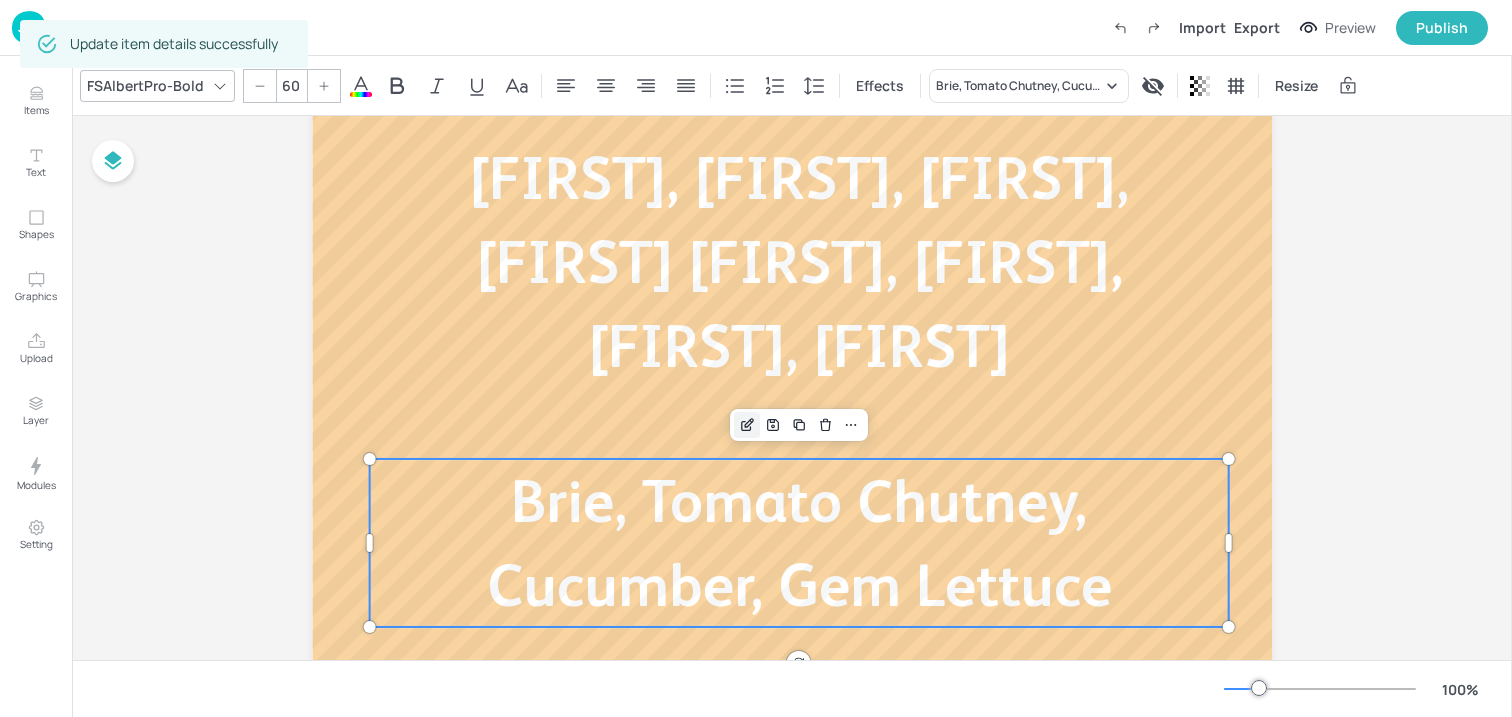 click at bounding box center [747, 425] 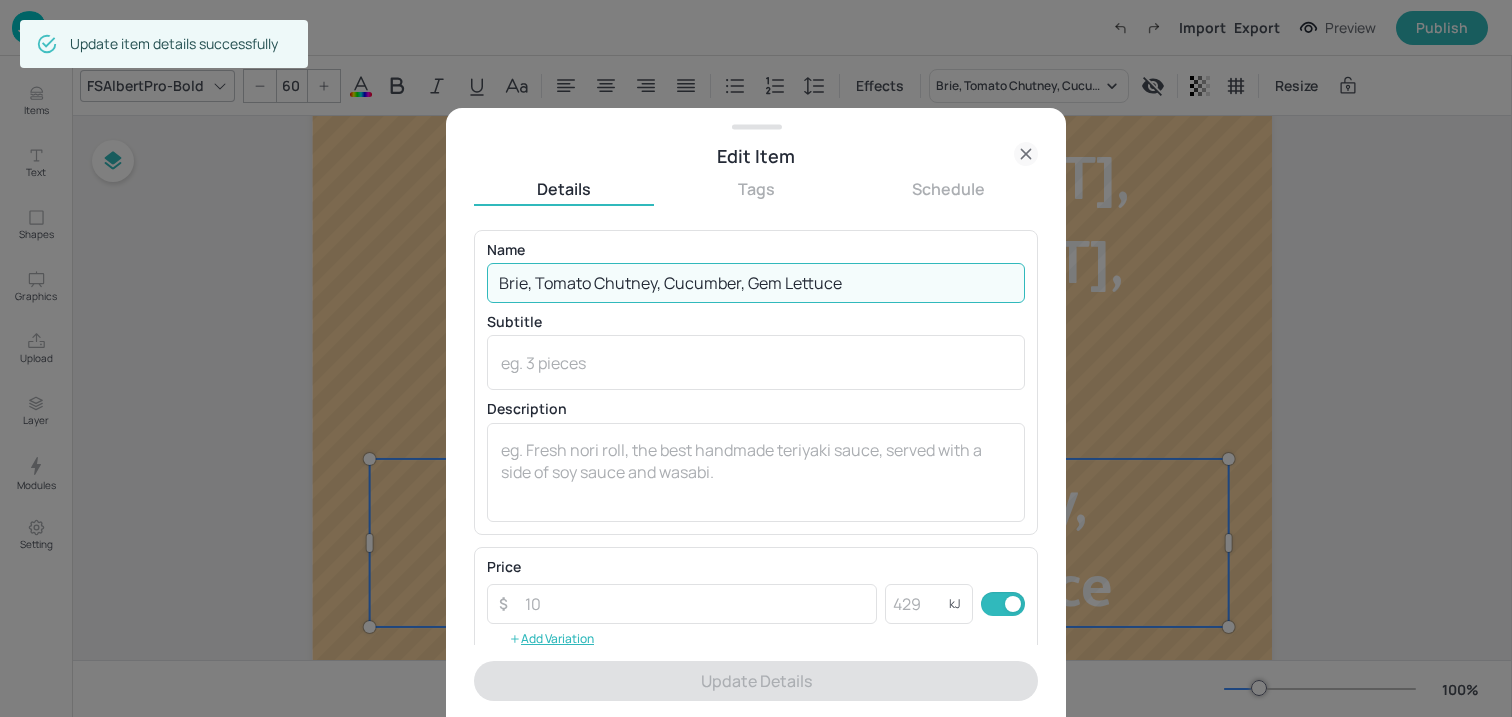 click on "Brie, Tomato Chutney, Cucumber, Gem Lettuce" at bounding box center [756, 283] 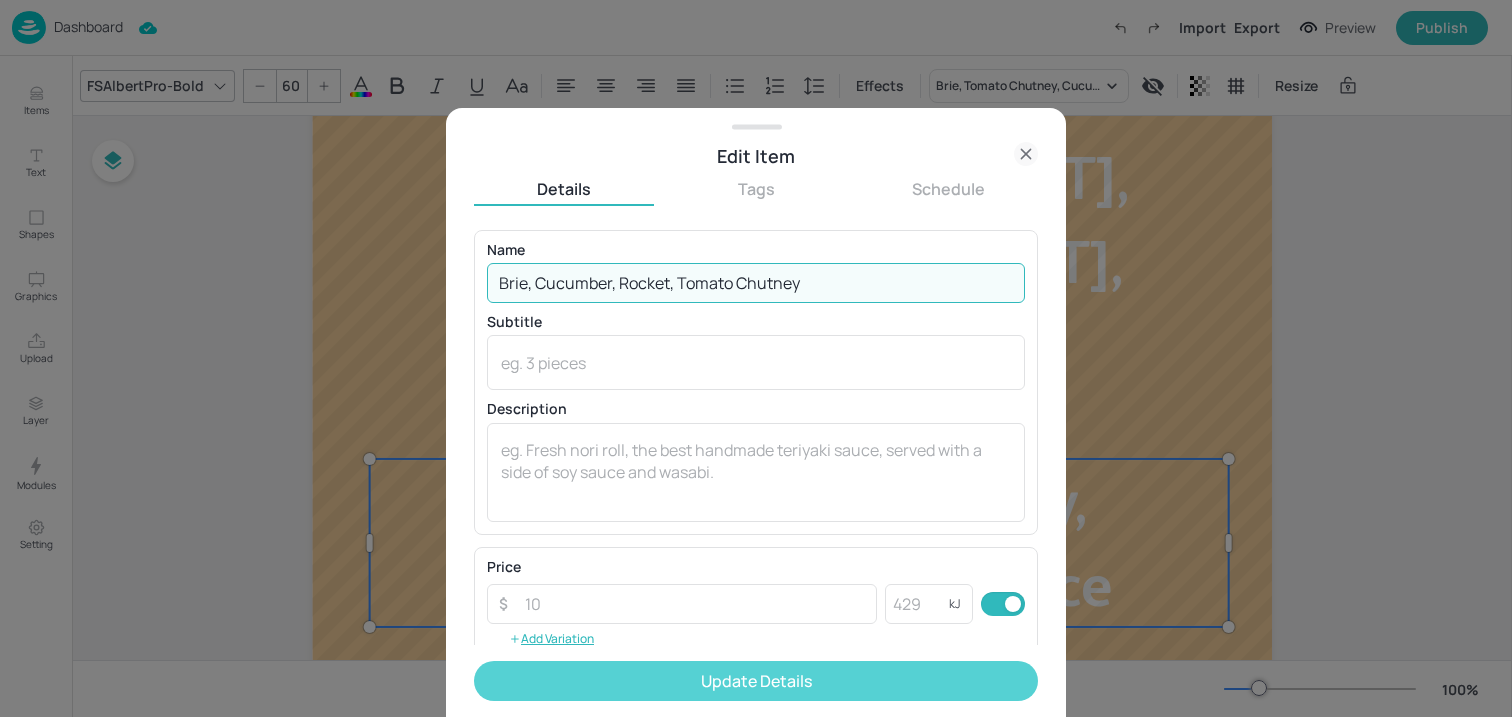 type on "Brie, Cucumber, Rocket, Tomato Chutney" 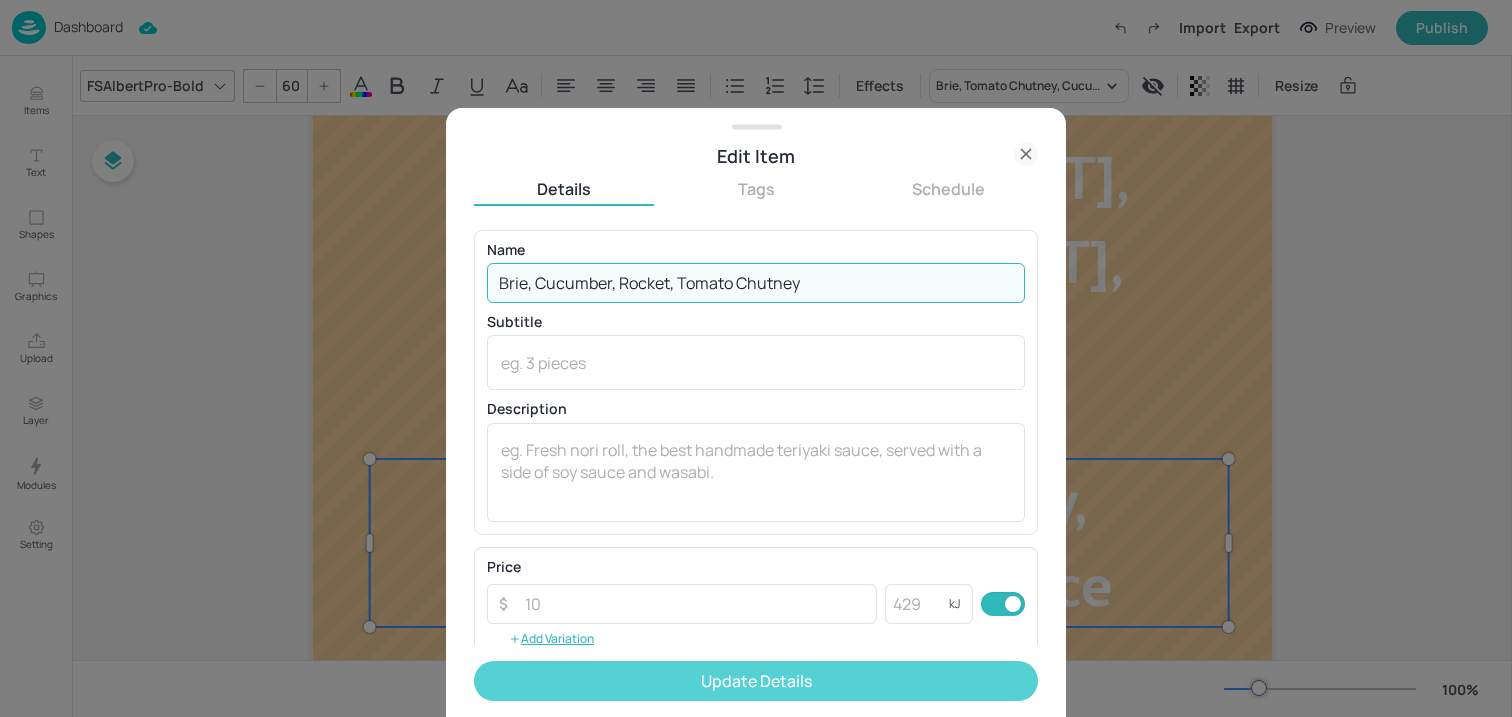 click on "Update Details" at bounding box center [756, 681] 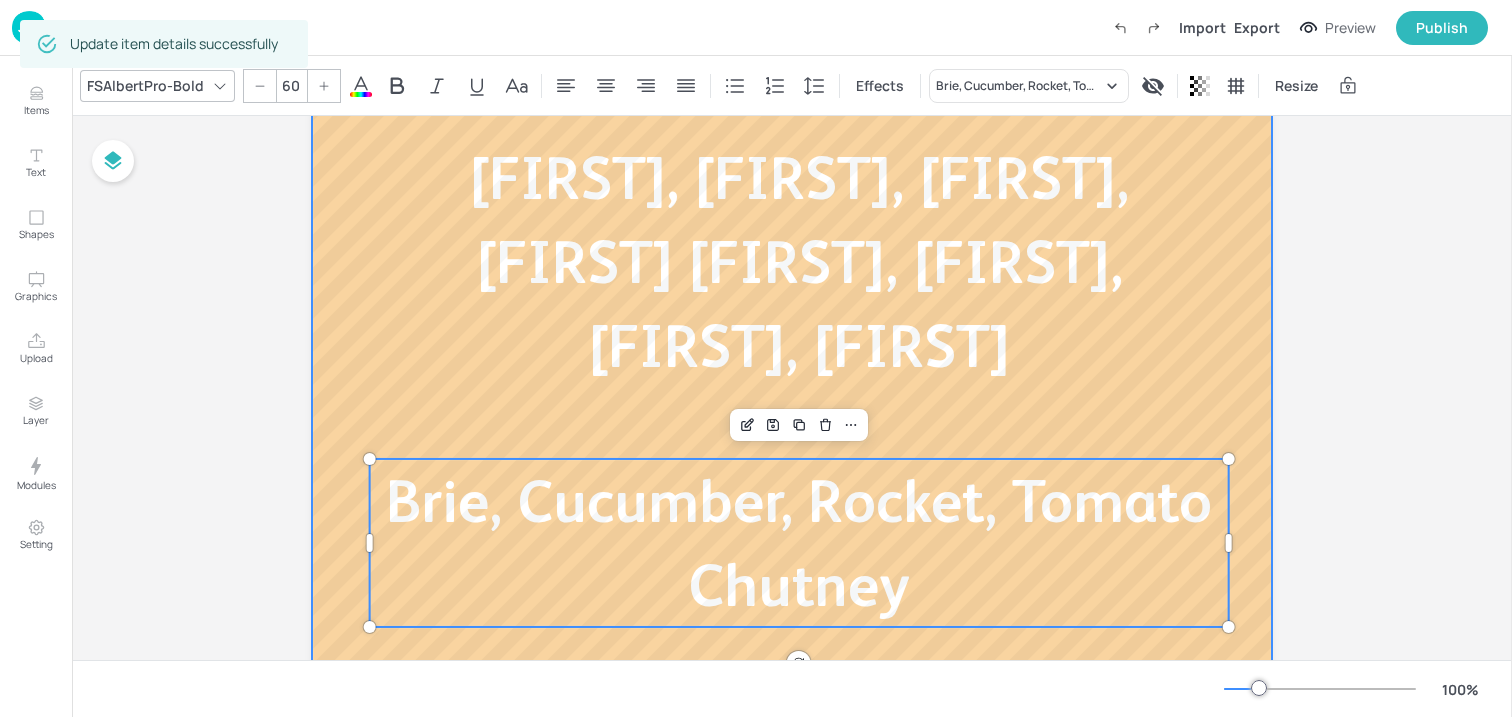 click at bounding box center [792, 313] 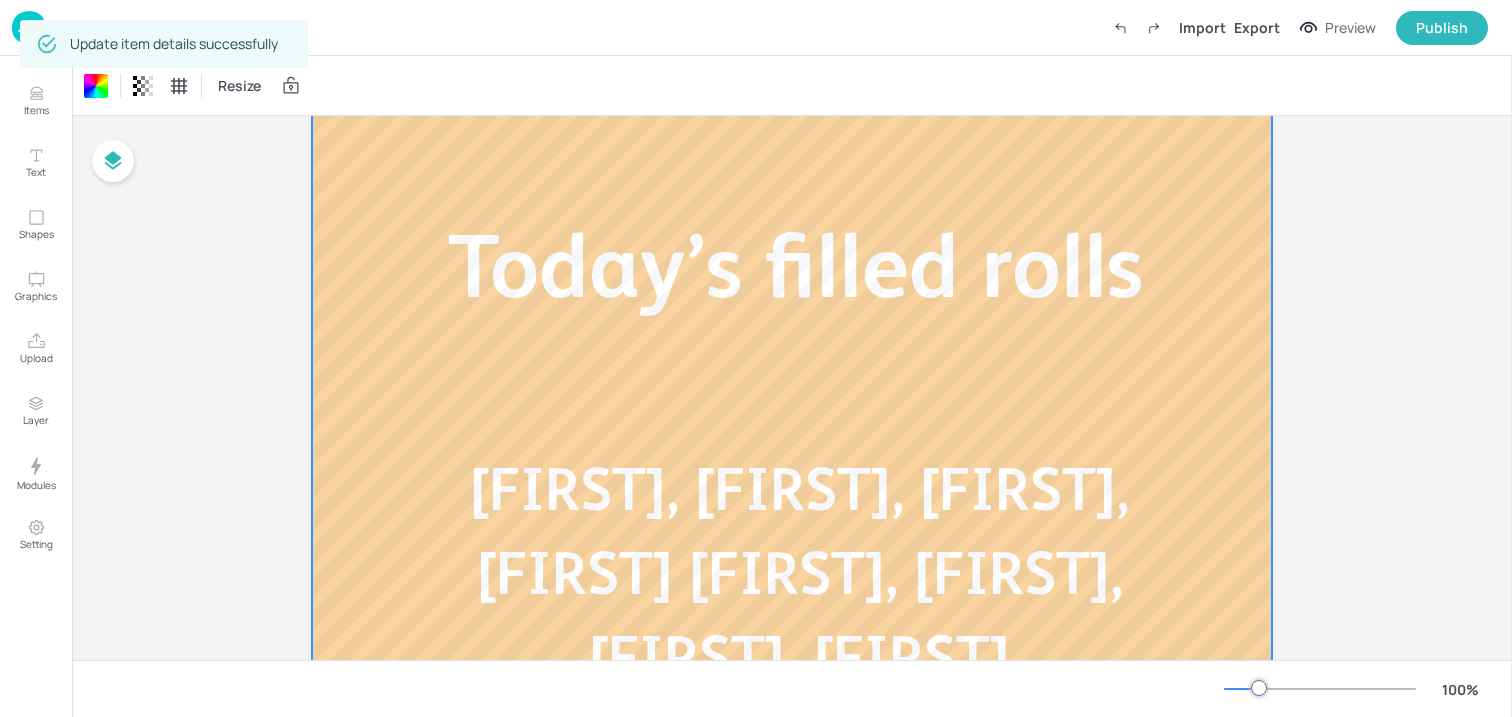 scroll, scrollTop: 0, scrollLeft: 0, axis: both 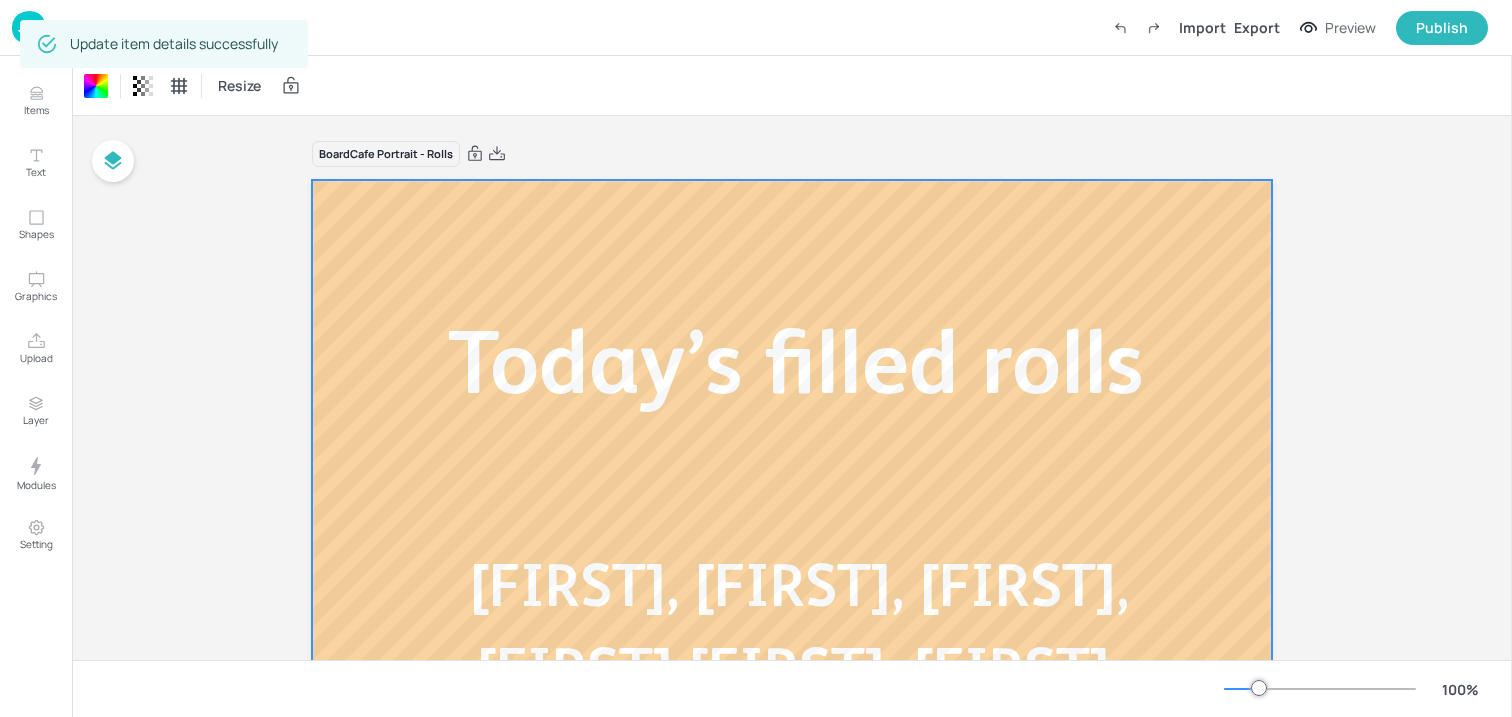click at bounding box center (29, 27) 